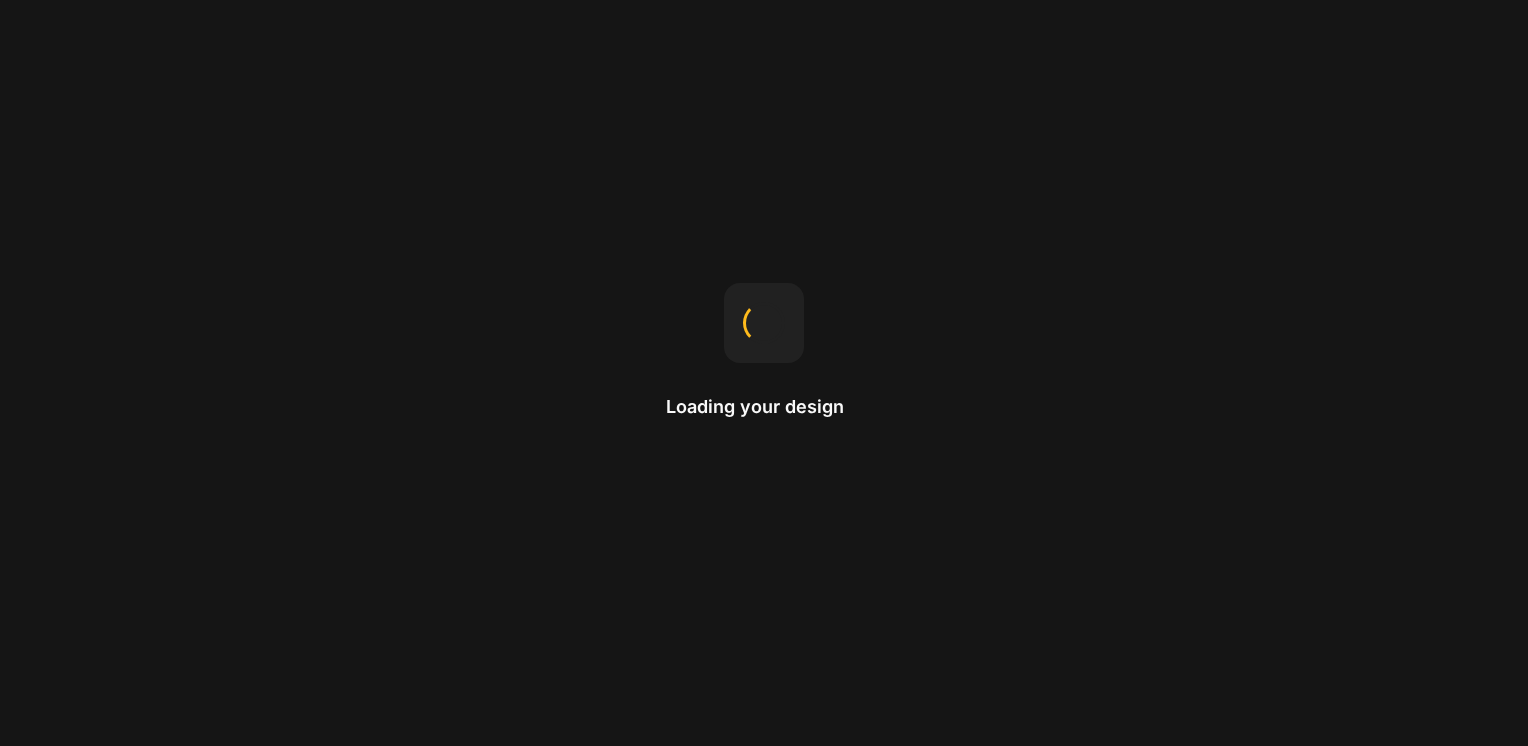 scroll, scrollTop: 0, scrollLeft: 0, axis: both 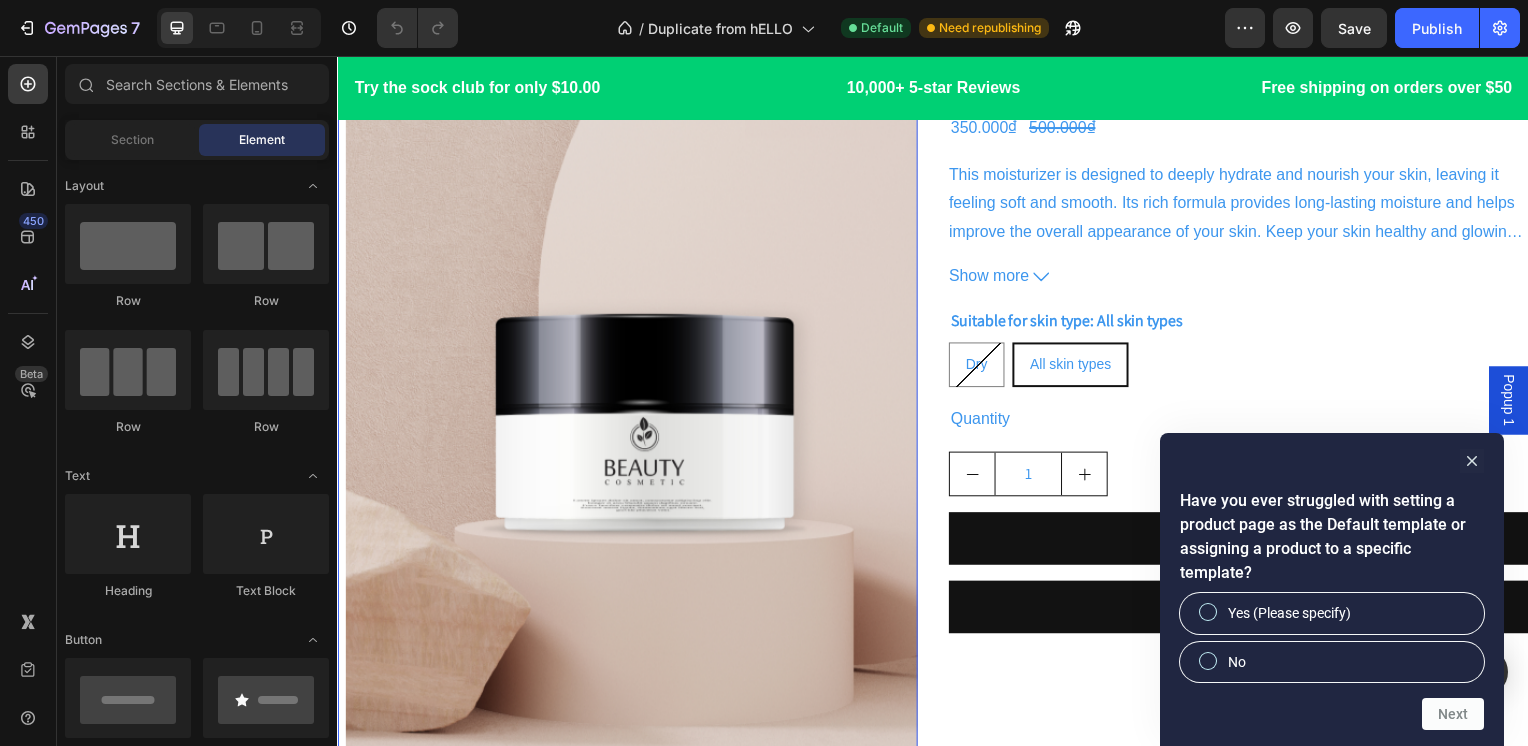 click at bounding box center (637, 429) 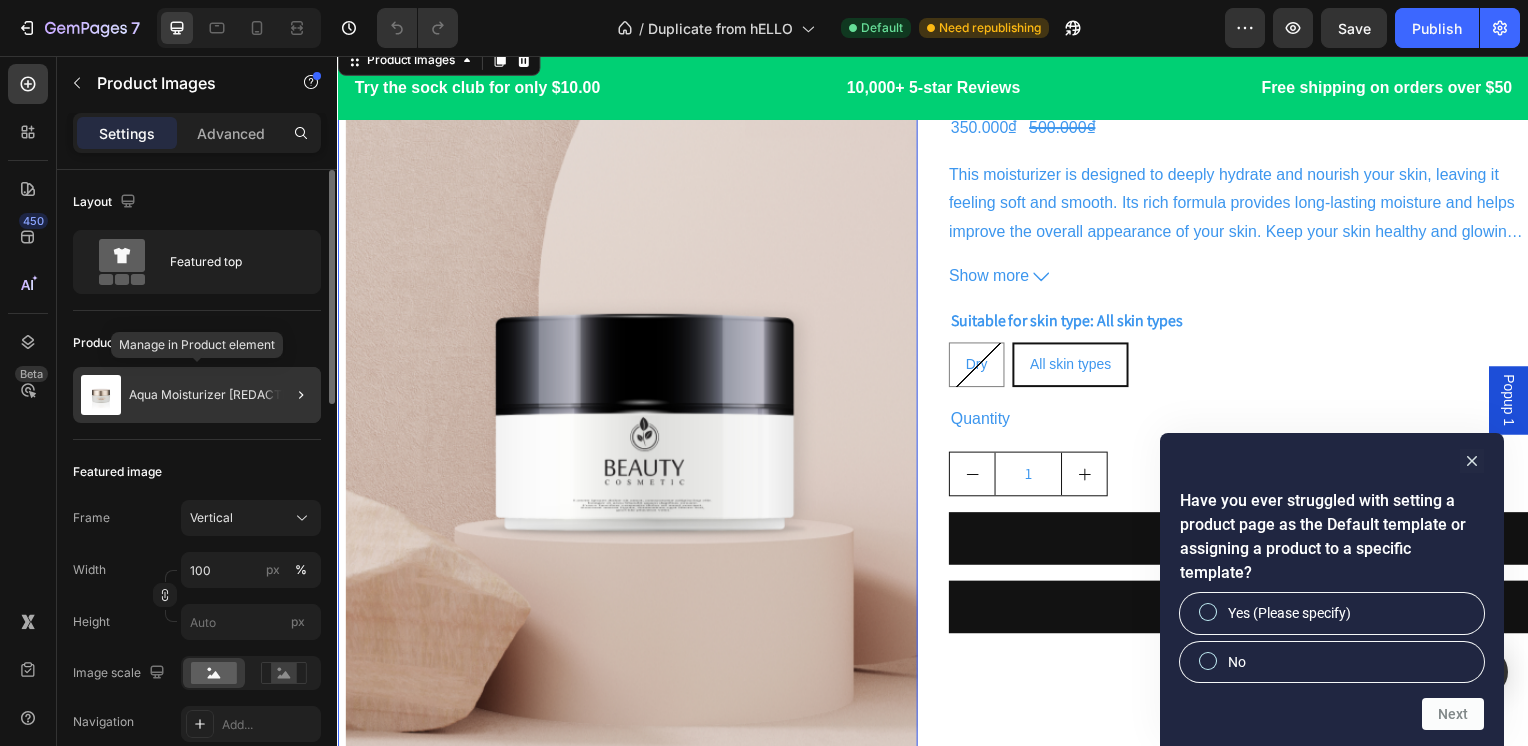 click on "Aqua Moisturizer bdsbfjsdfbsbdfsbfsfbshbfhsbdbfhbsdfsdf" at bounding box center [215, 395] 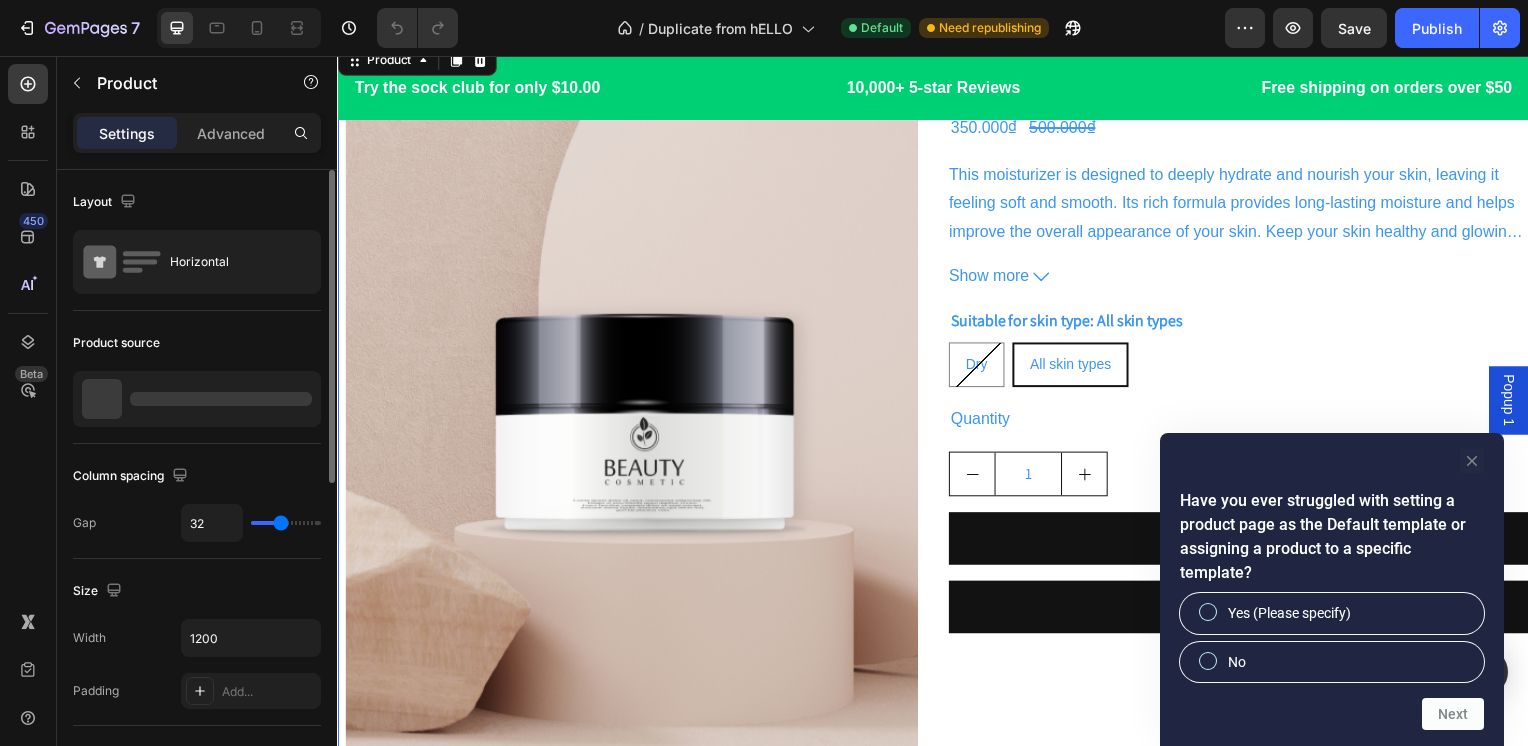 click 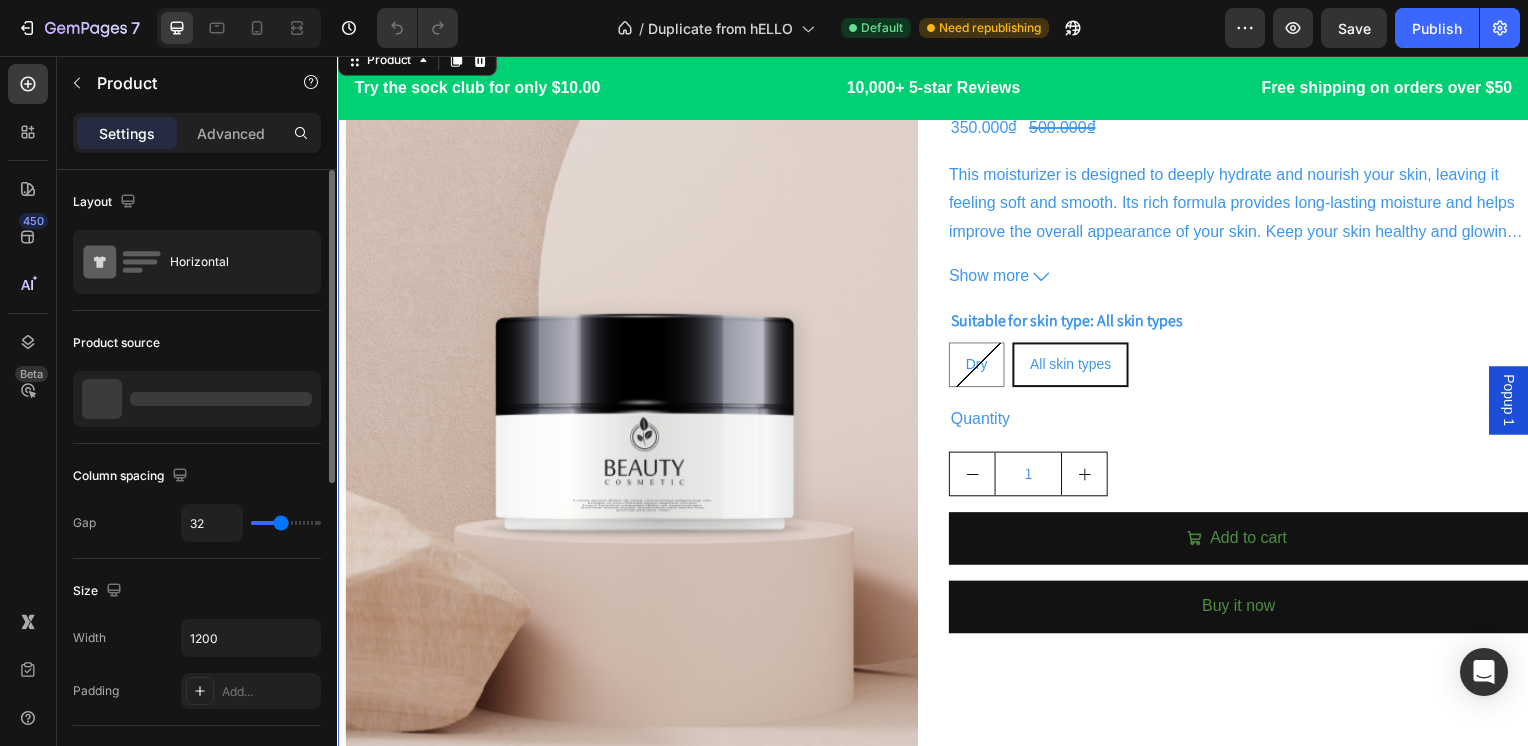 click at bounding box center (221, 399) 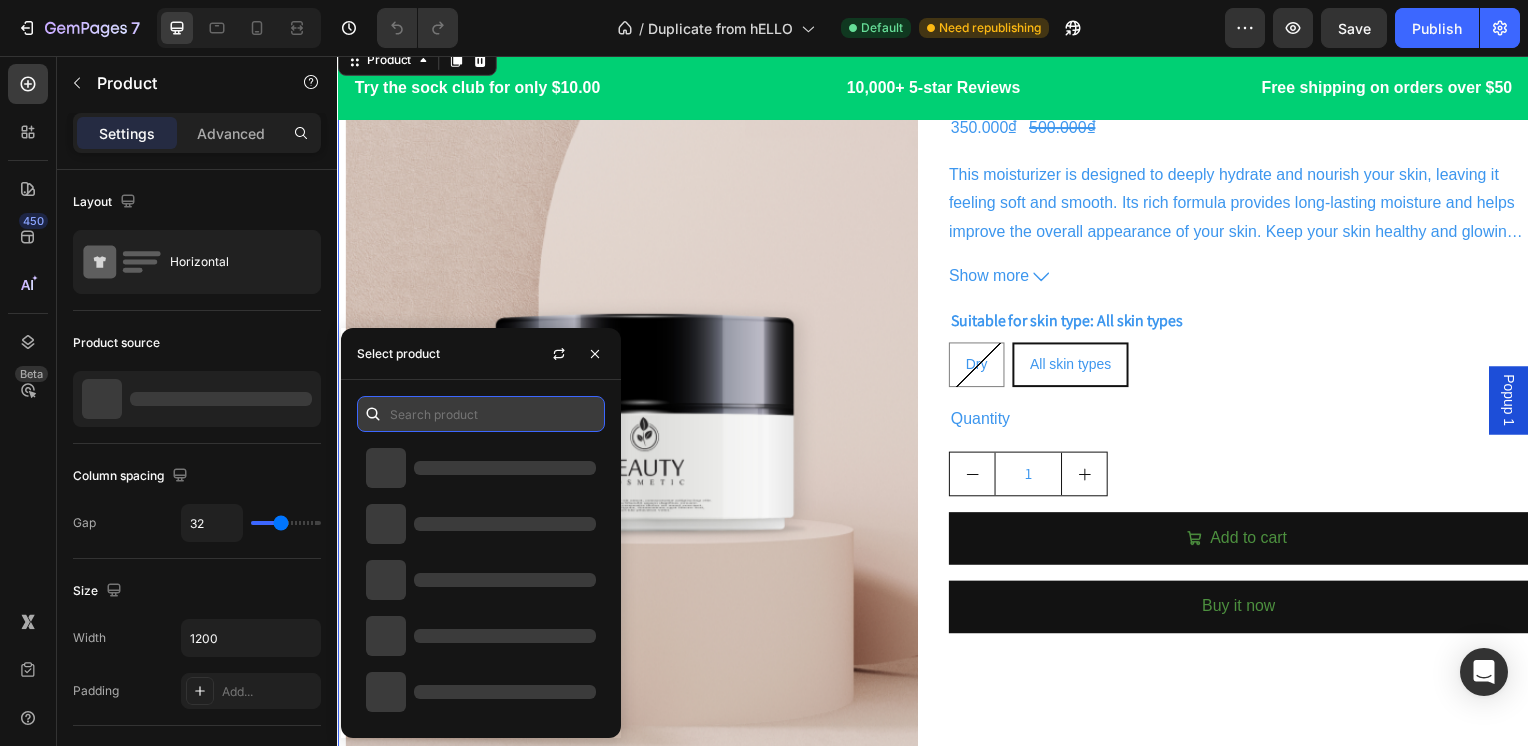click at bounding box center [481, 414] 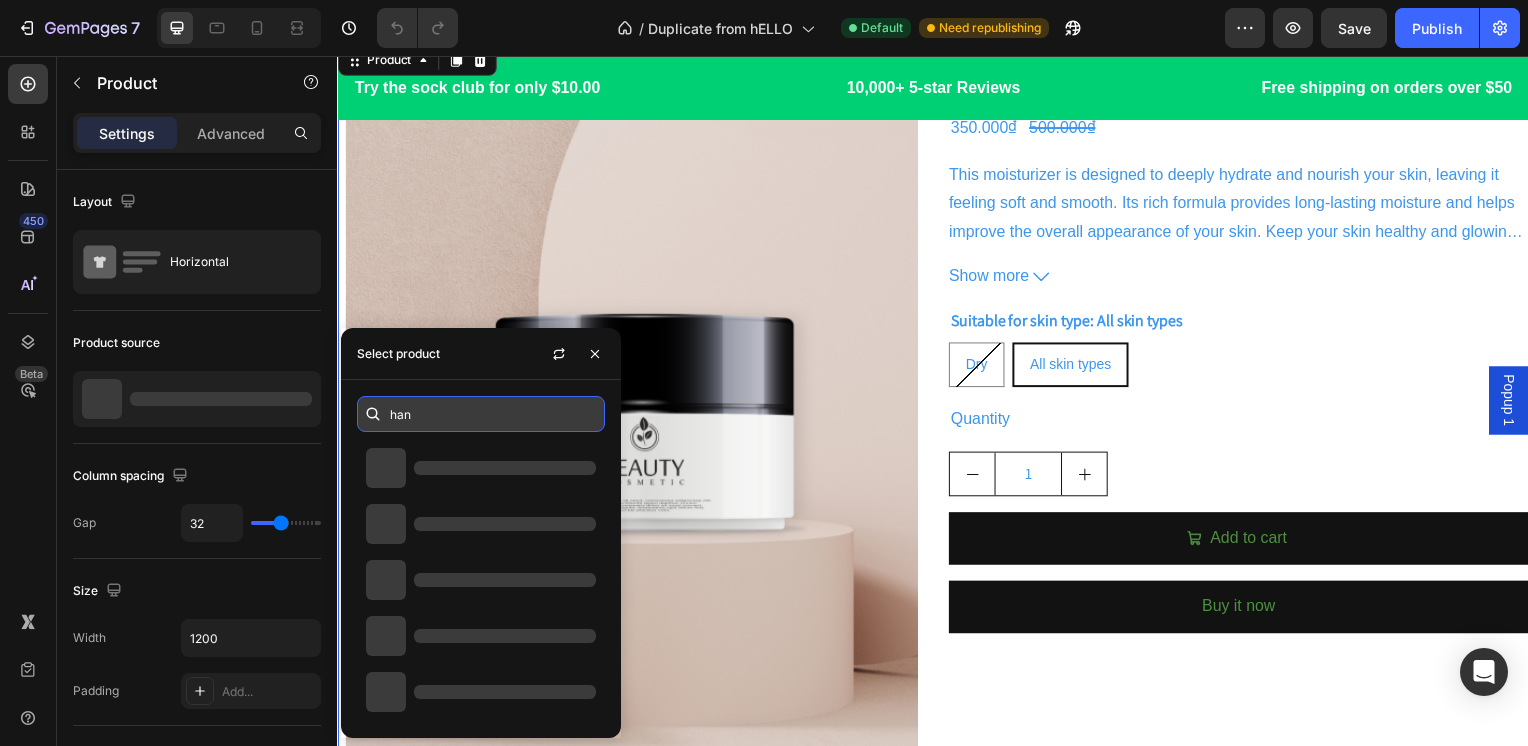 type on "hand" 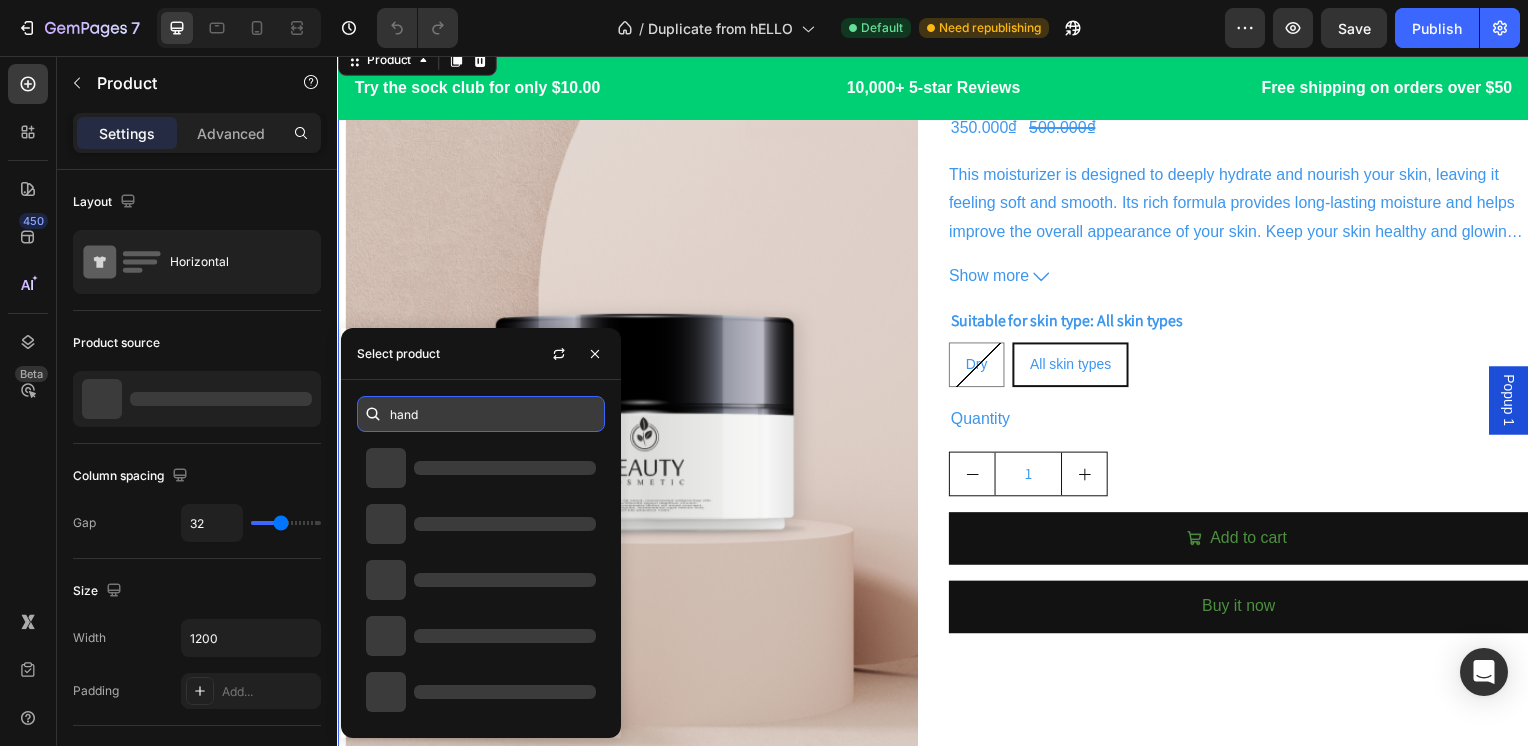 click on "hand" at bounding box center (481, 414) 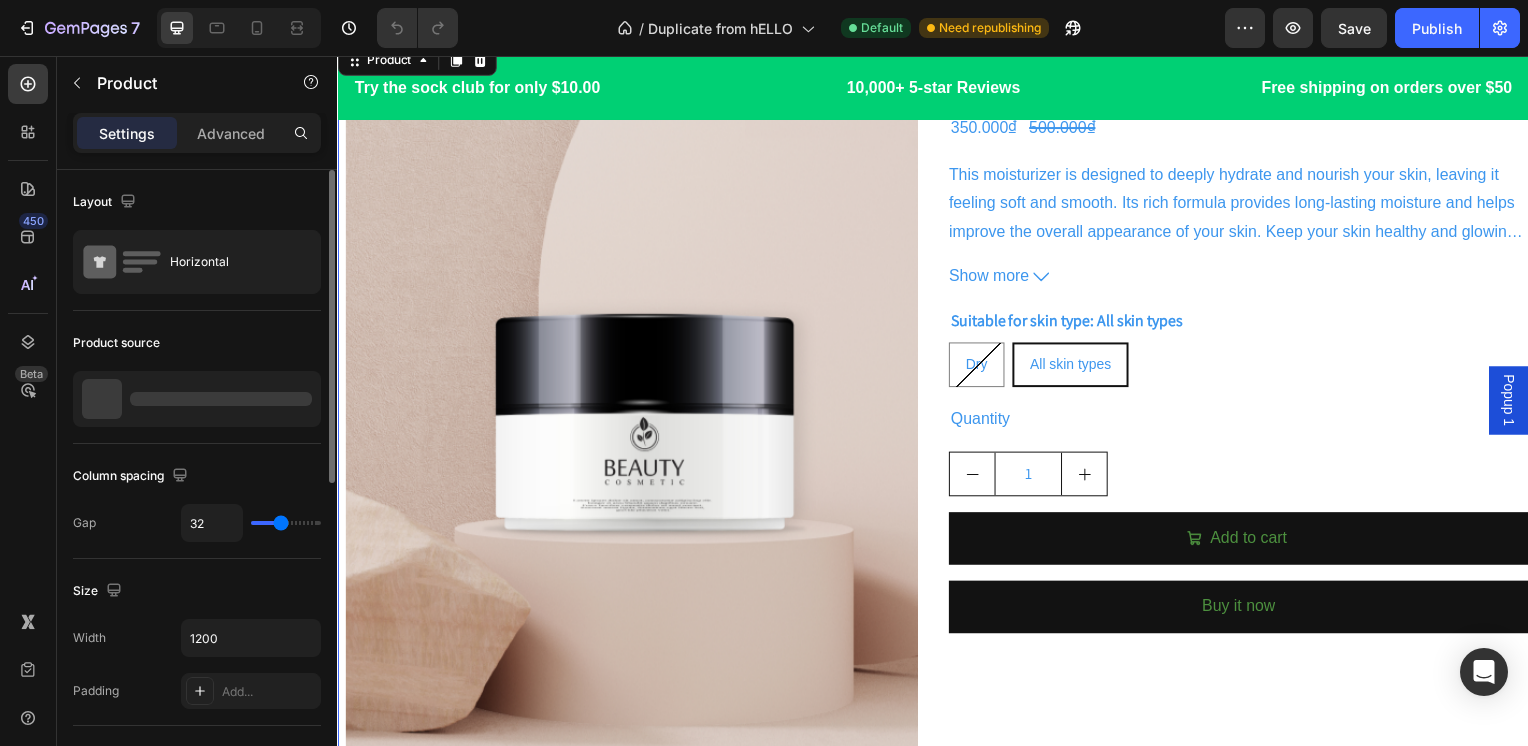 click on "Product source" at bounding box center (197, 343) 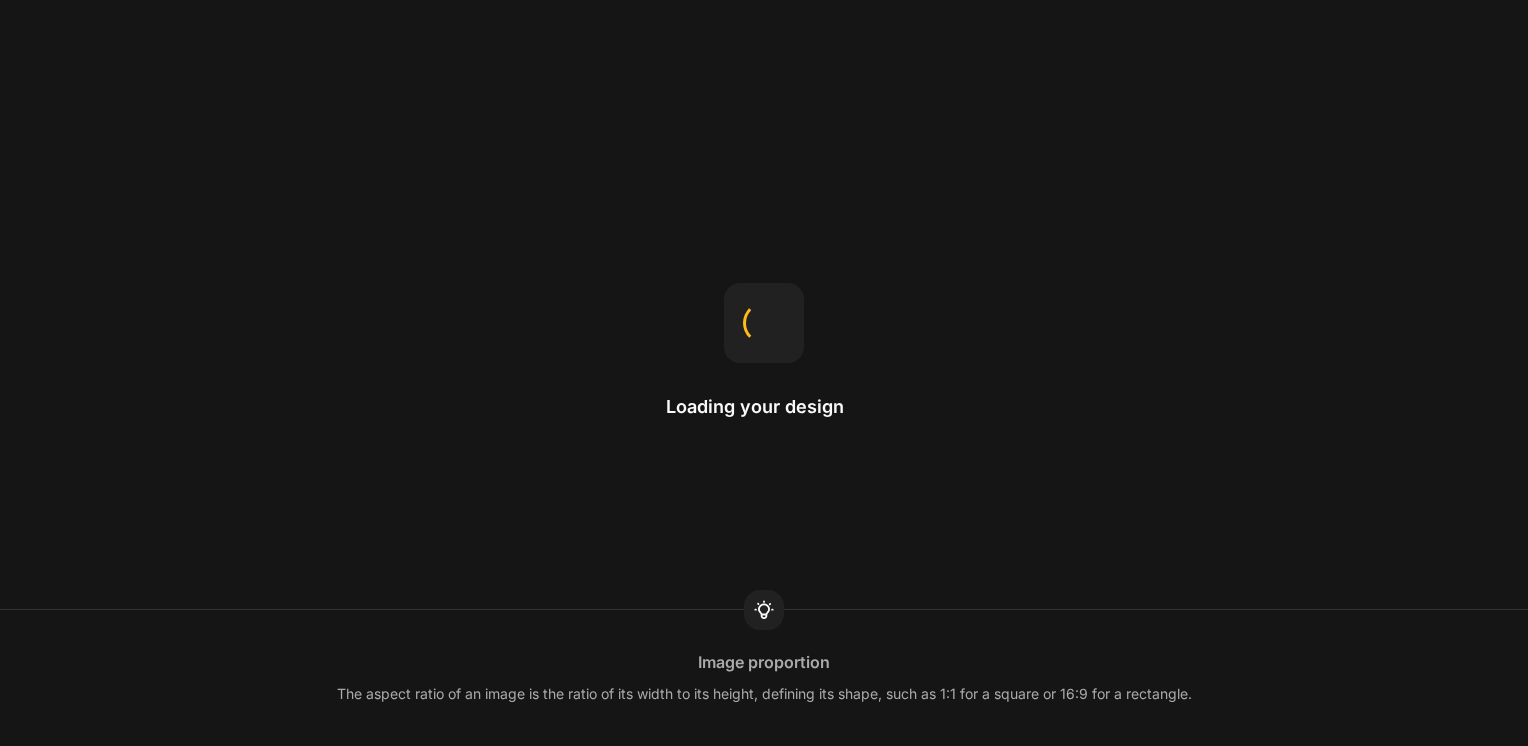 scroll, scrollTop: 0, scrollLeft: 0, axis: both 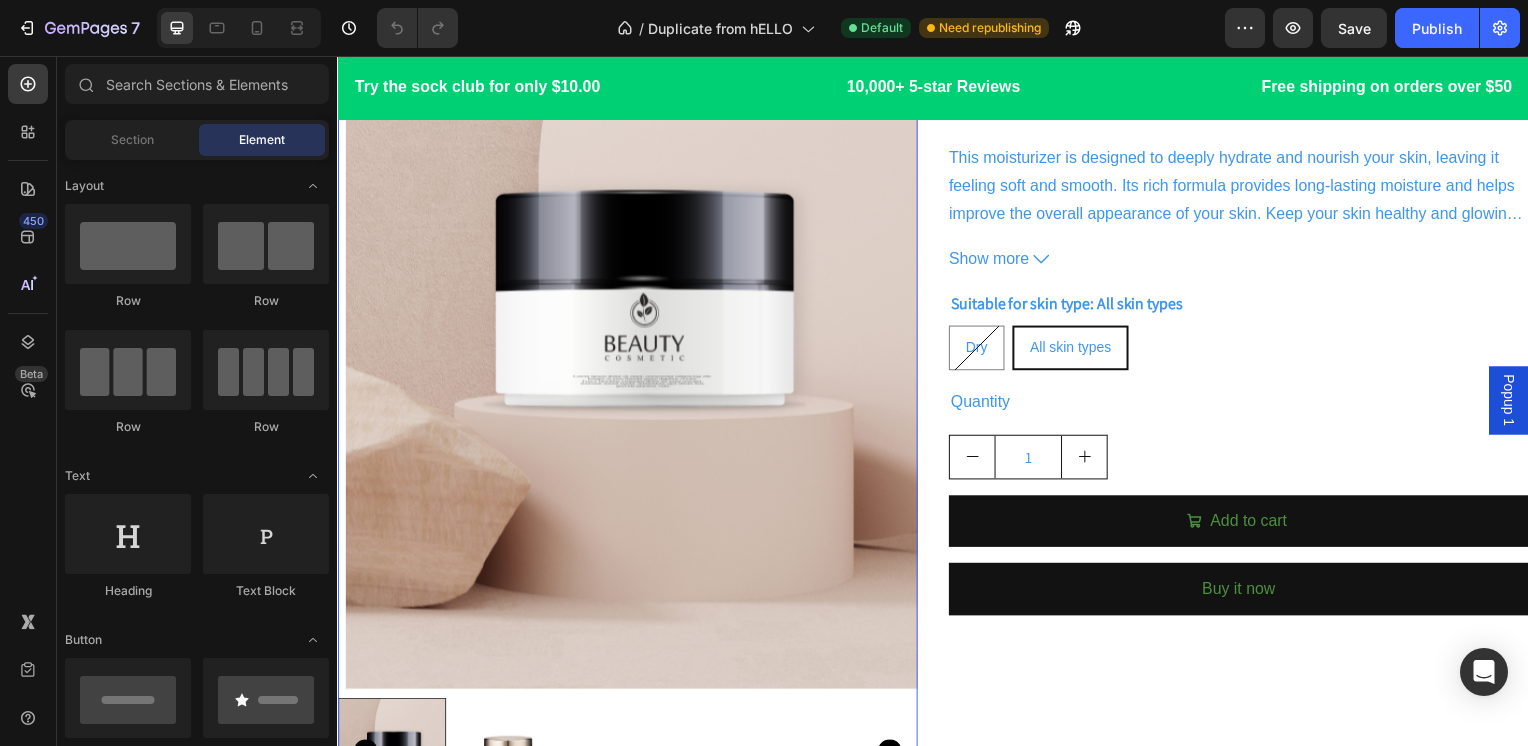 click at bounding box center (637, 305) 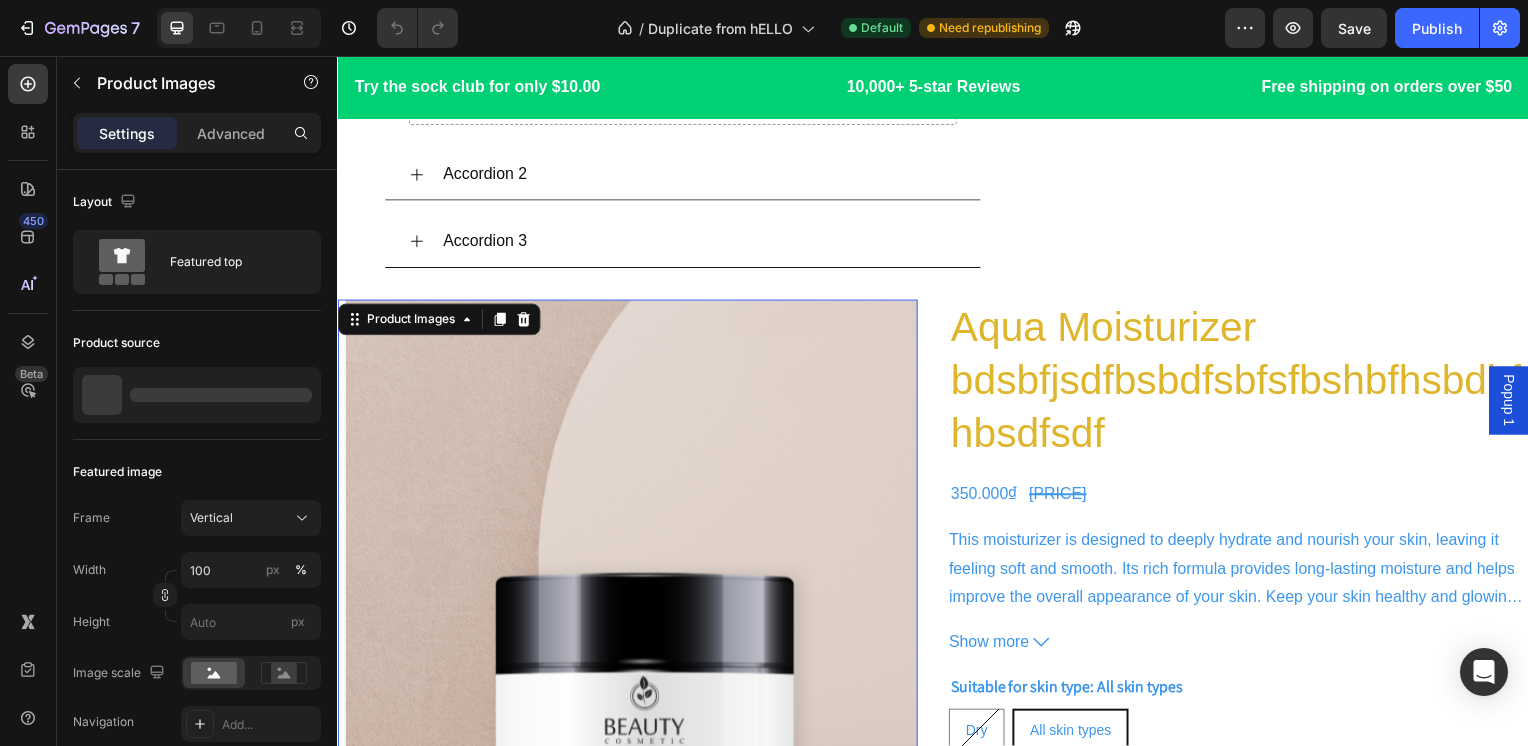 scroll, scrollTop: 600, scrollLeft: 0, axis: vertical 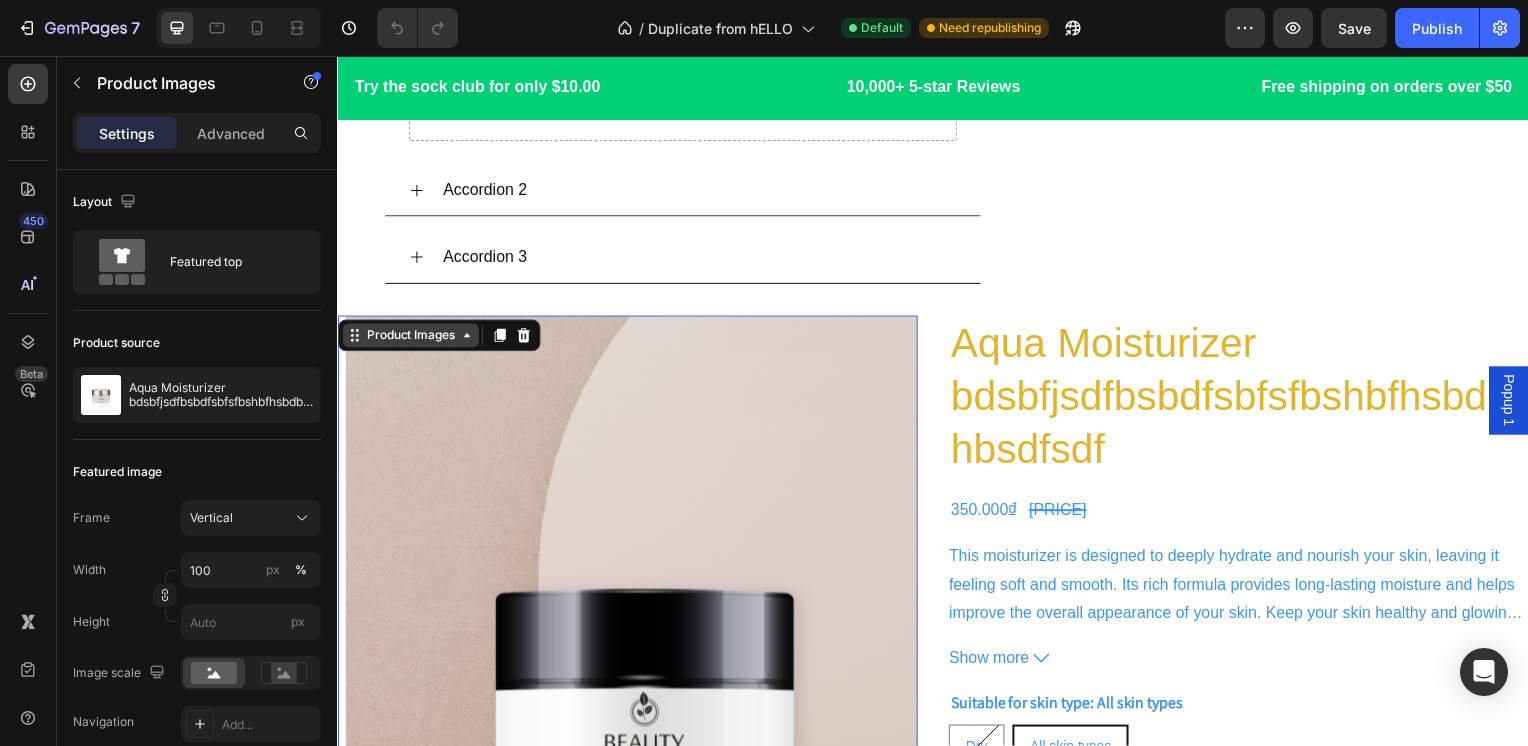 click on "Product Images" at bounding box center (410, 338) 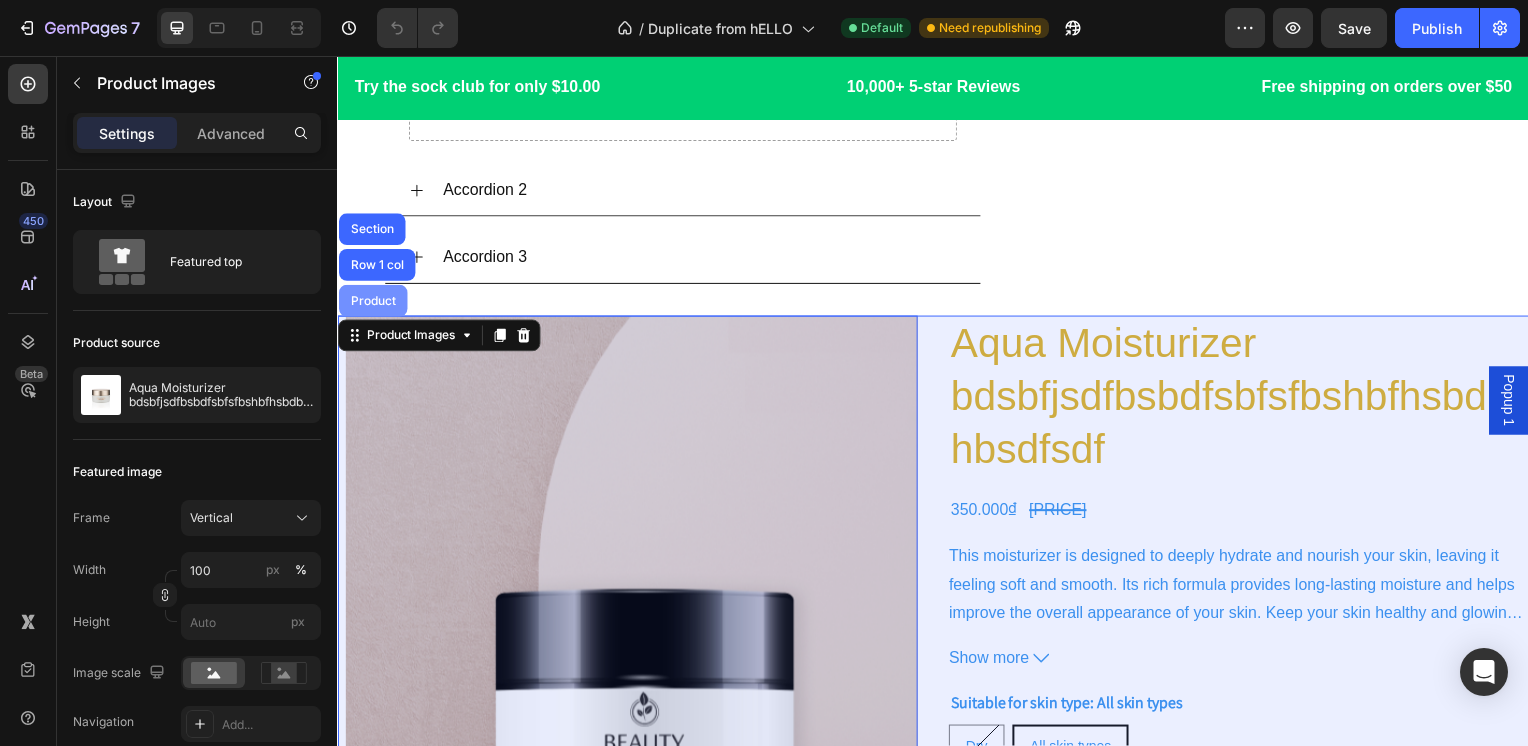 click on "Product" at bounding box center (372, 303) 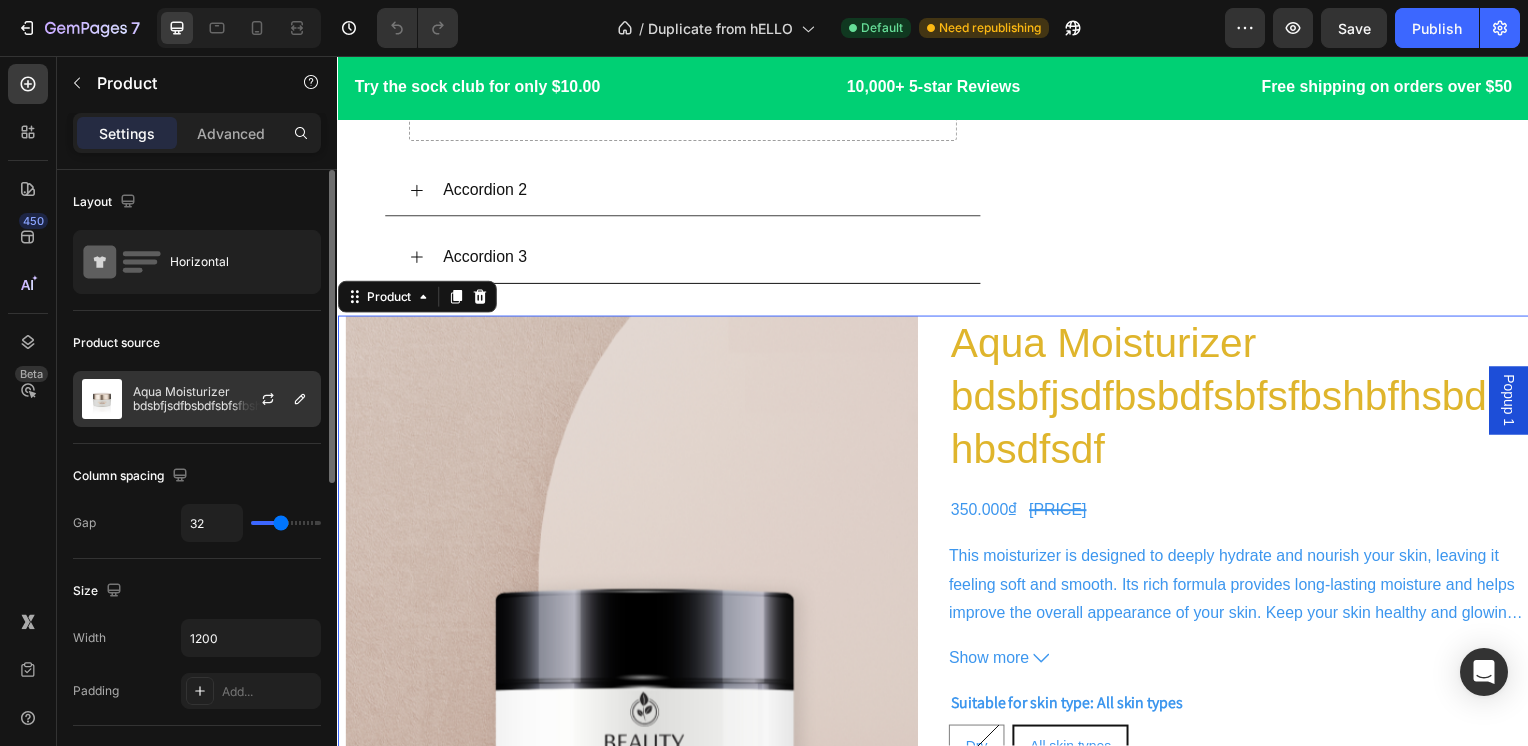 click on "Aqua Moisturizer bdsbfjsdfbsbdfsbfsfbshbfhsbdbfhbsdfsdf" at bounding box center (222, 399) 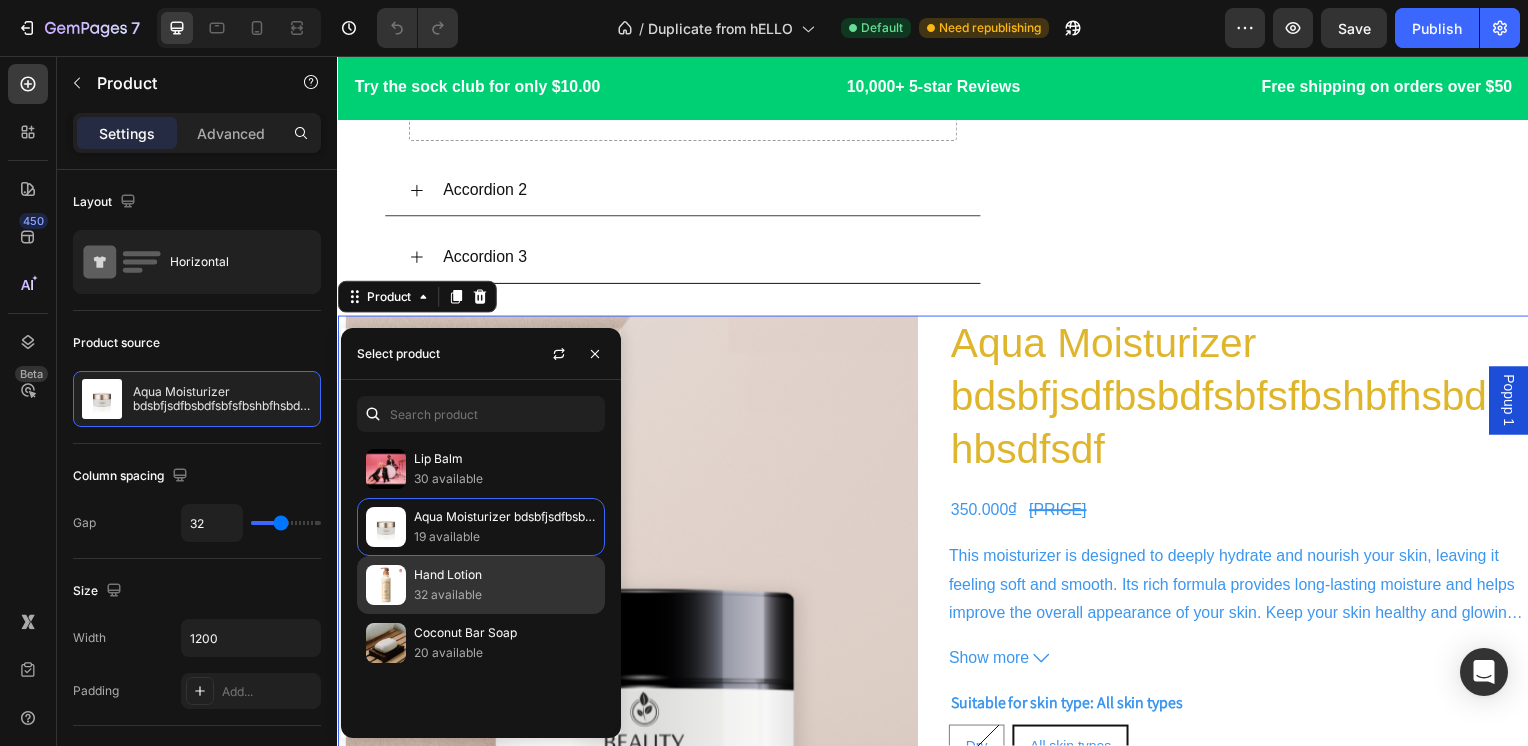 click on "32 available" at bounding box center [505, 595] 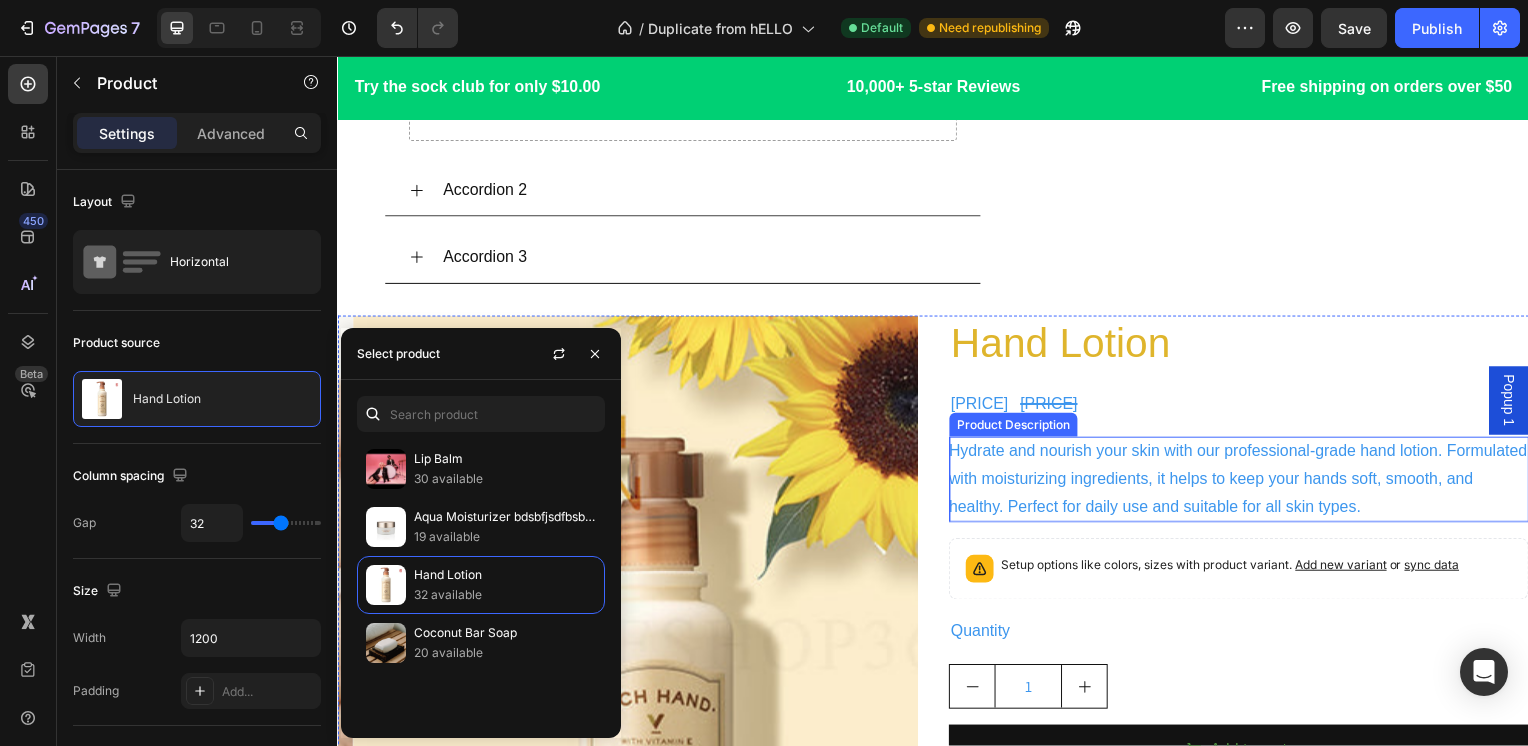 scroll, scrollTop: 800, scrollLeft: 0, axis: vertical 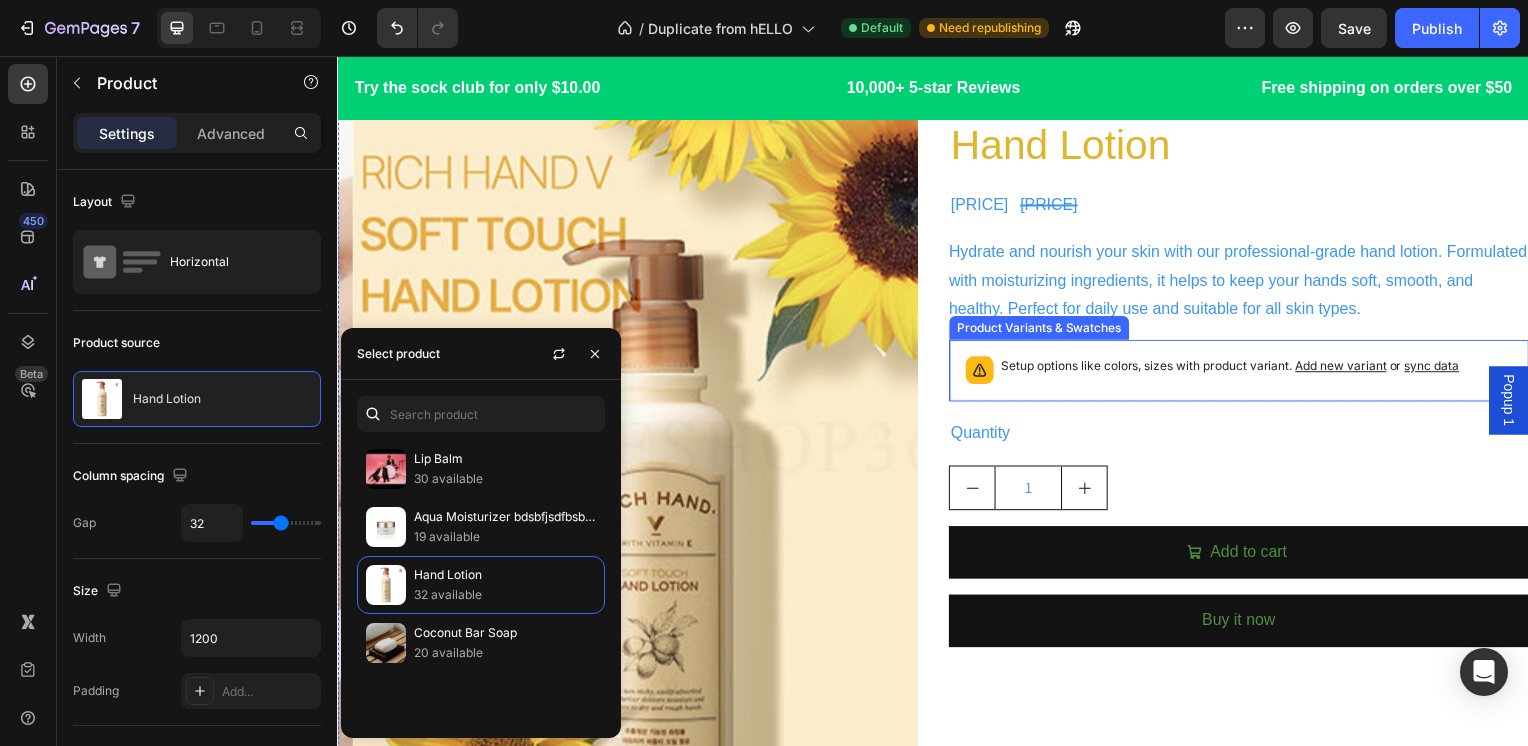 click on "Setup options like colors, sizes with product variant.       Add new variant   or   sync data" at bounding box center [1236, 373] 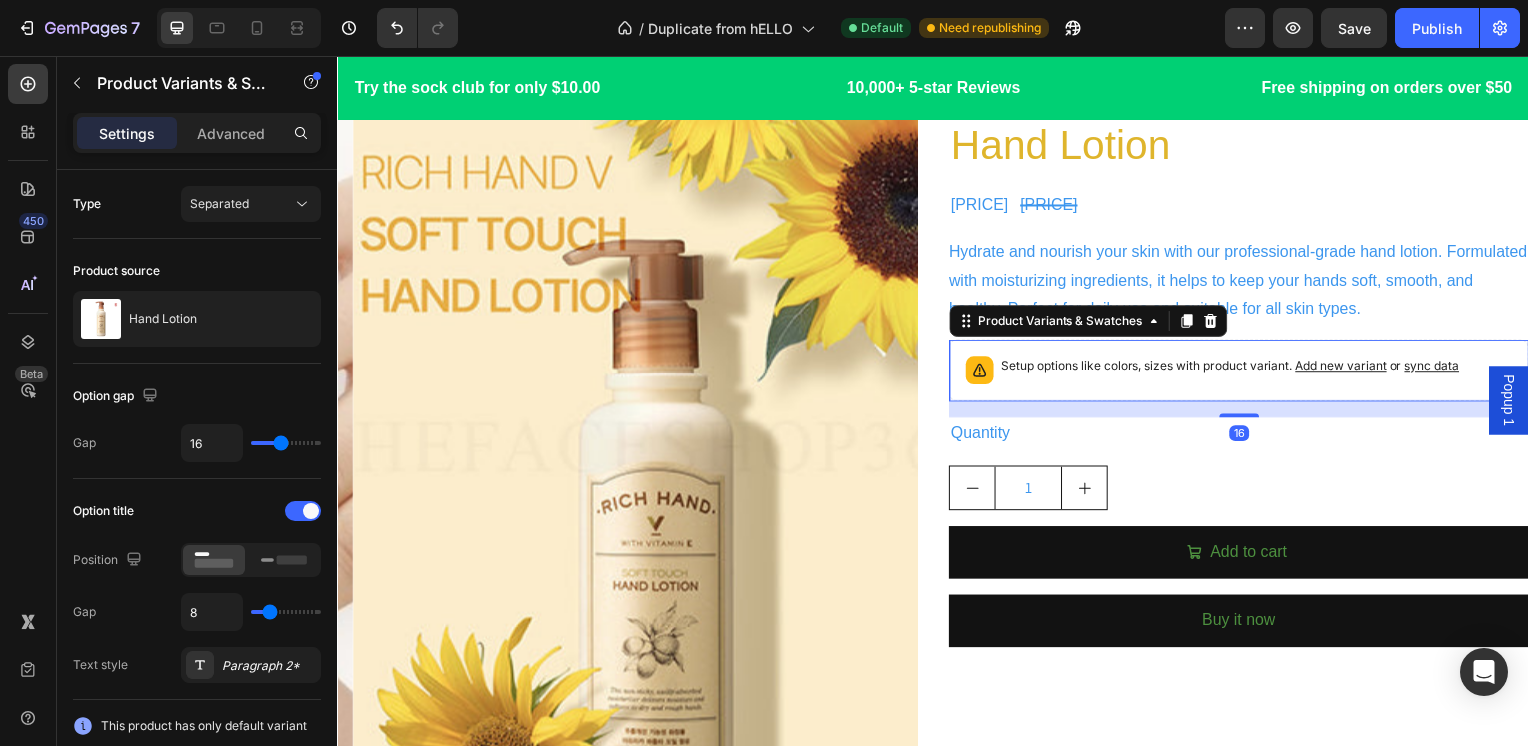click on "sync data" at bounding box center (1439, 368) 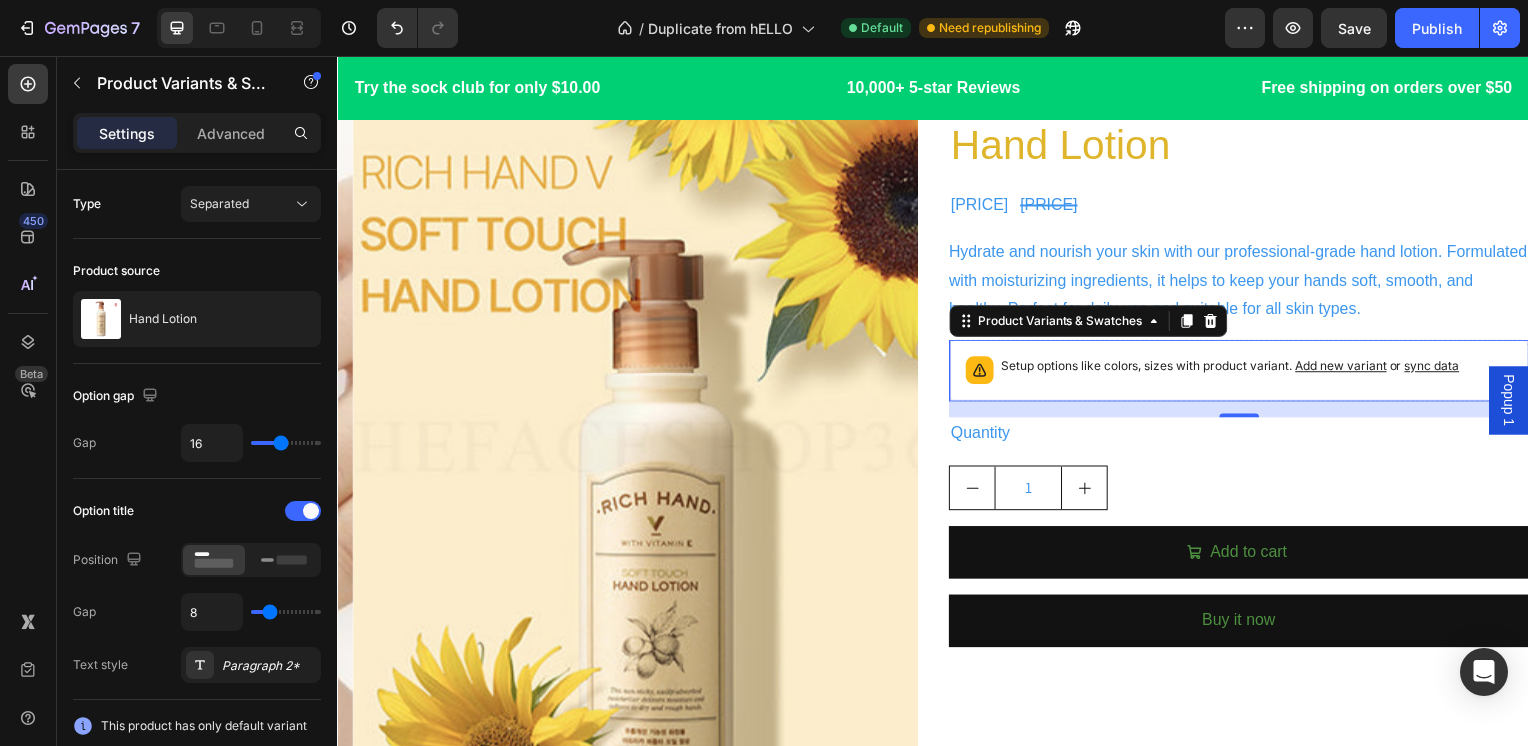 click on "sync data" at bounding box center (1439, 368) 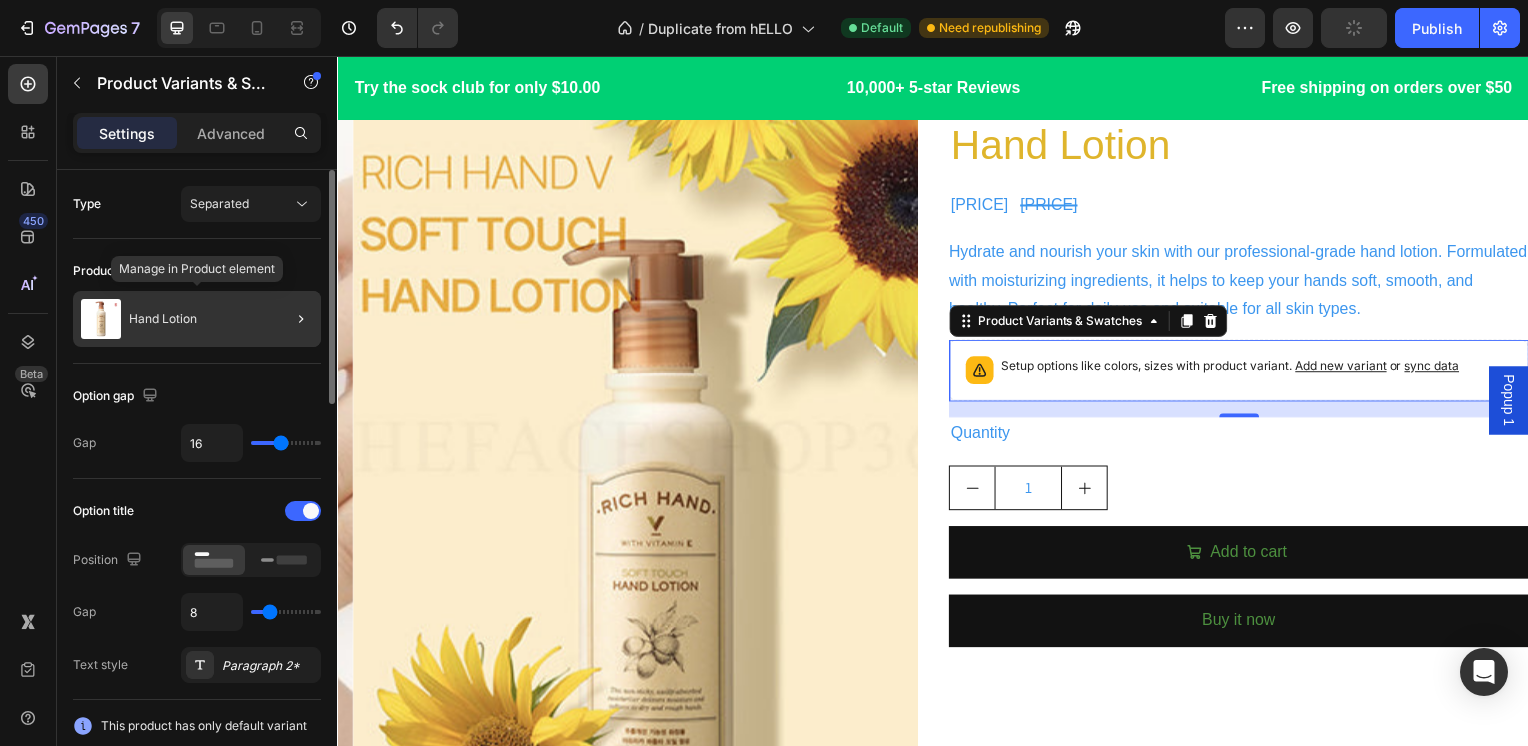 click on "Hand Lotion" at bounding box center [163, 319] 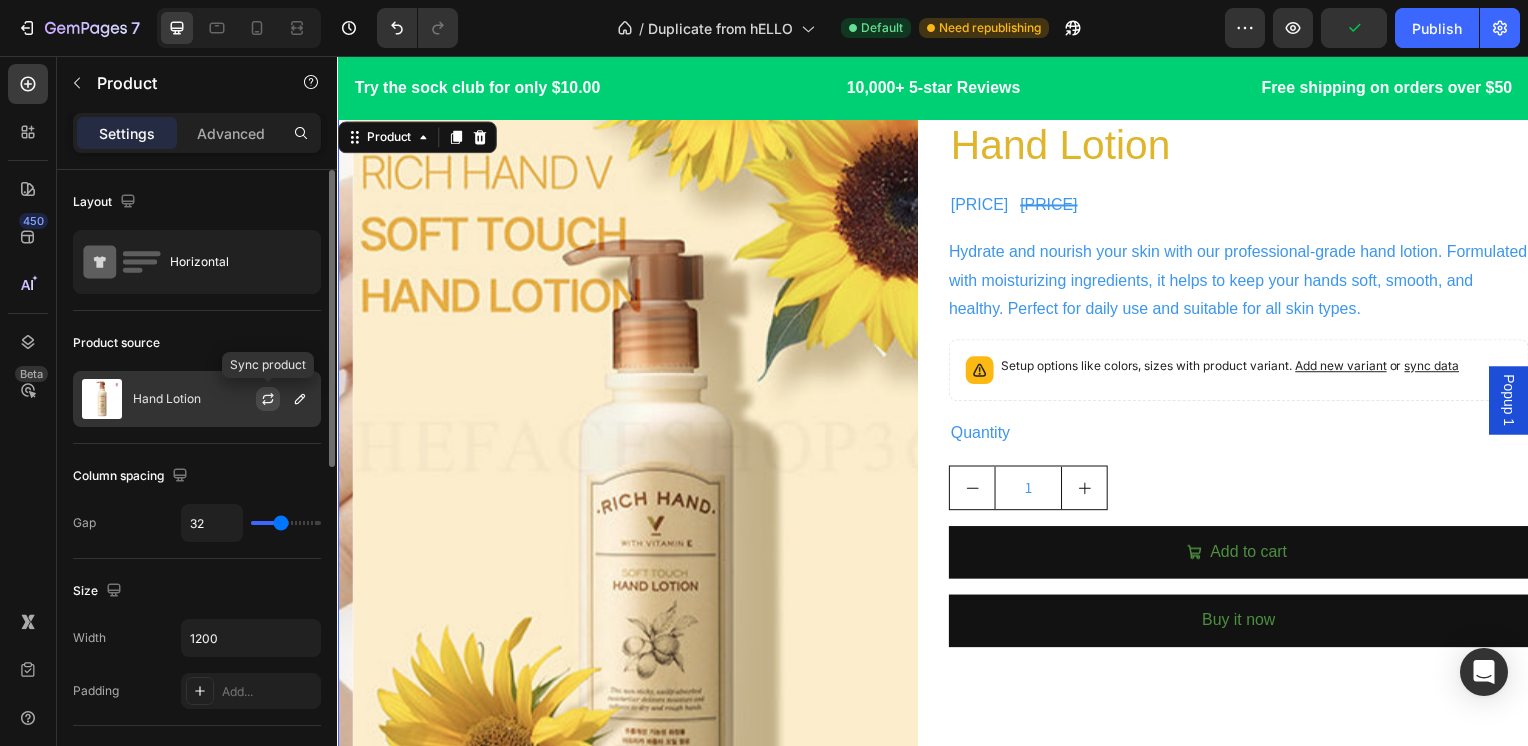 click 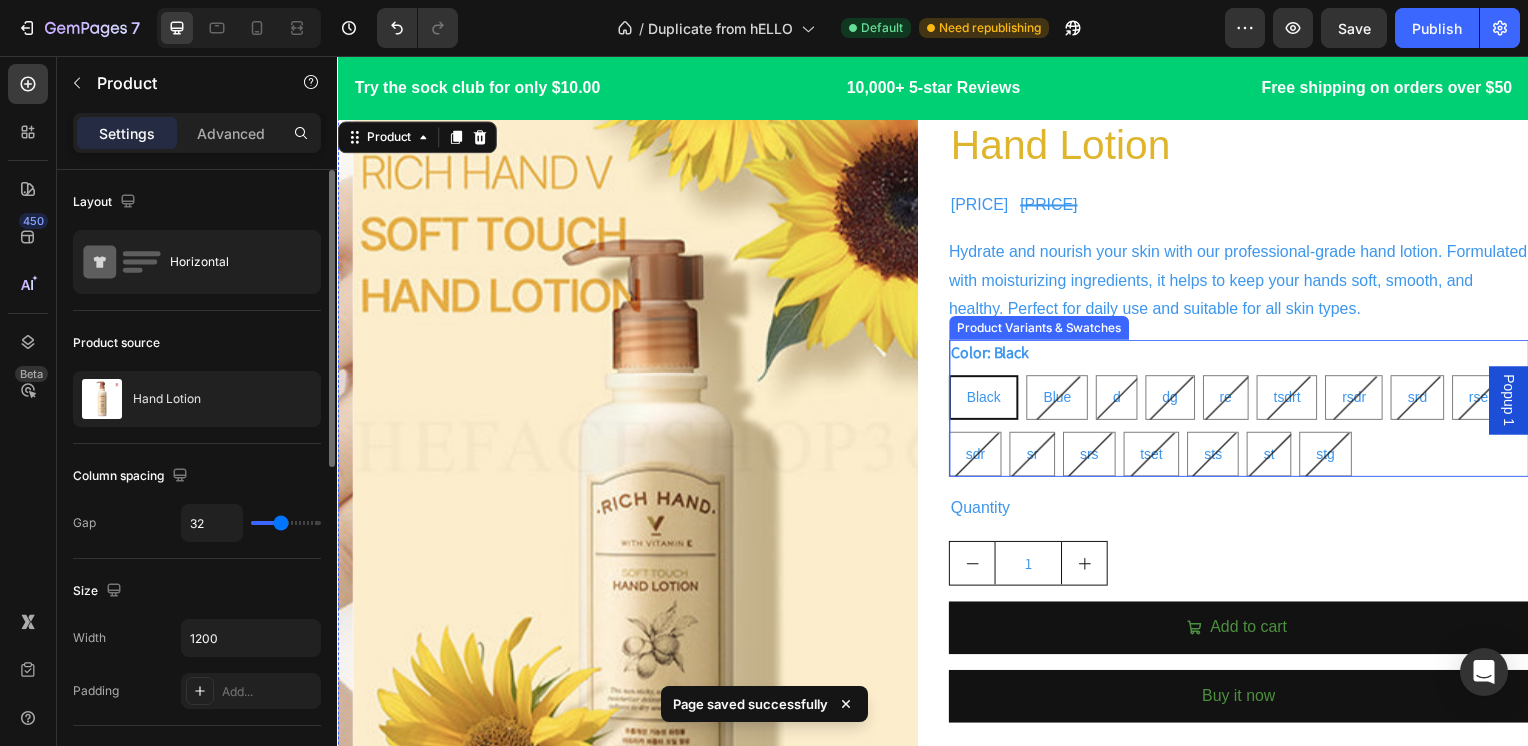 click on "Color: Black Black Black Black Blue Blue Blue d d d dg dg dg re re re tsdrt tsdrt tsdrt rsdr rsdr rsdr srd srd srd rse rse rse sdr sdr sdr sr sr sr srs srs srs tset tset tset sts sts sts st st st stg stg stg" at bounding box center (1245, 411) 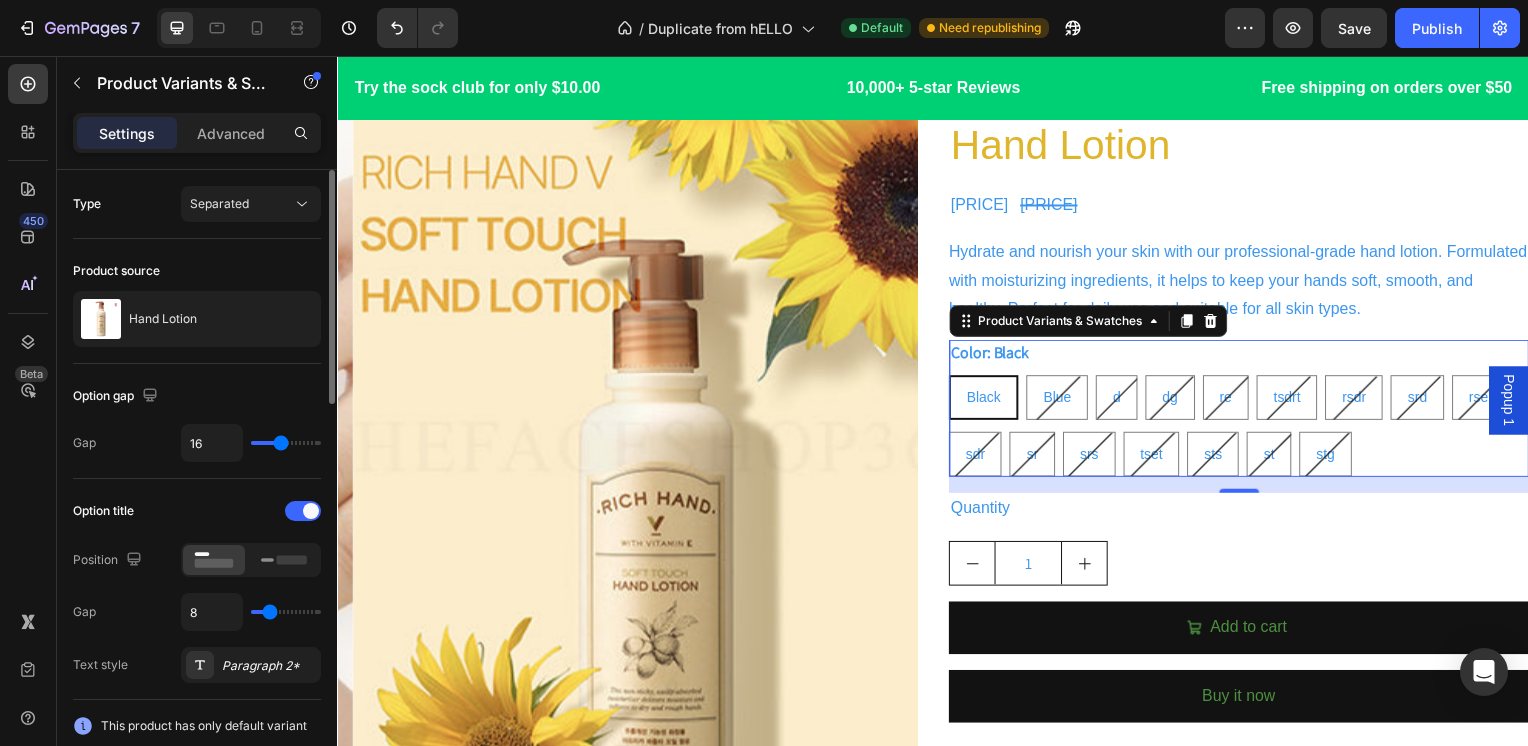 type on "17" 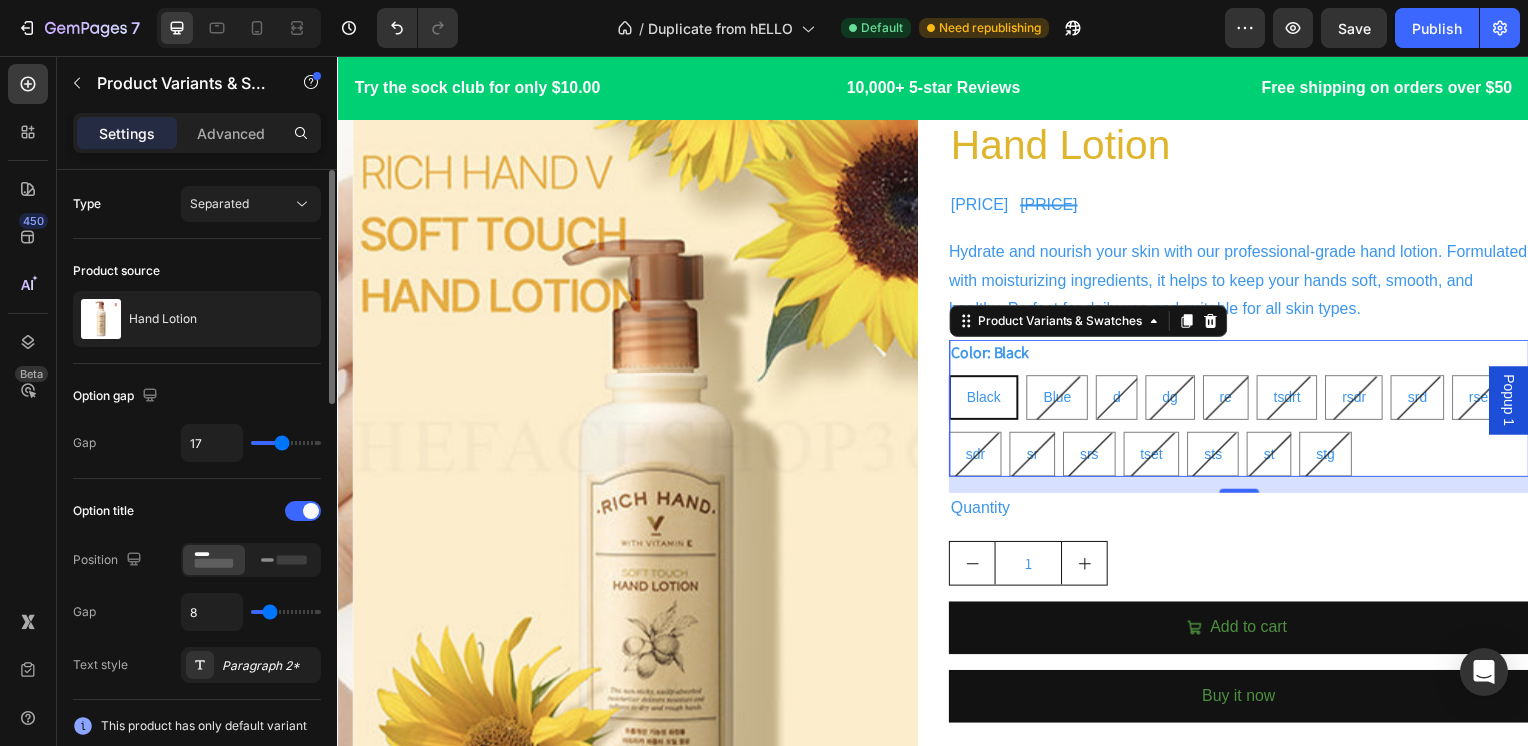 radio on "true" 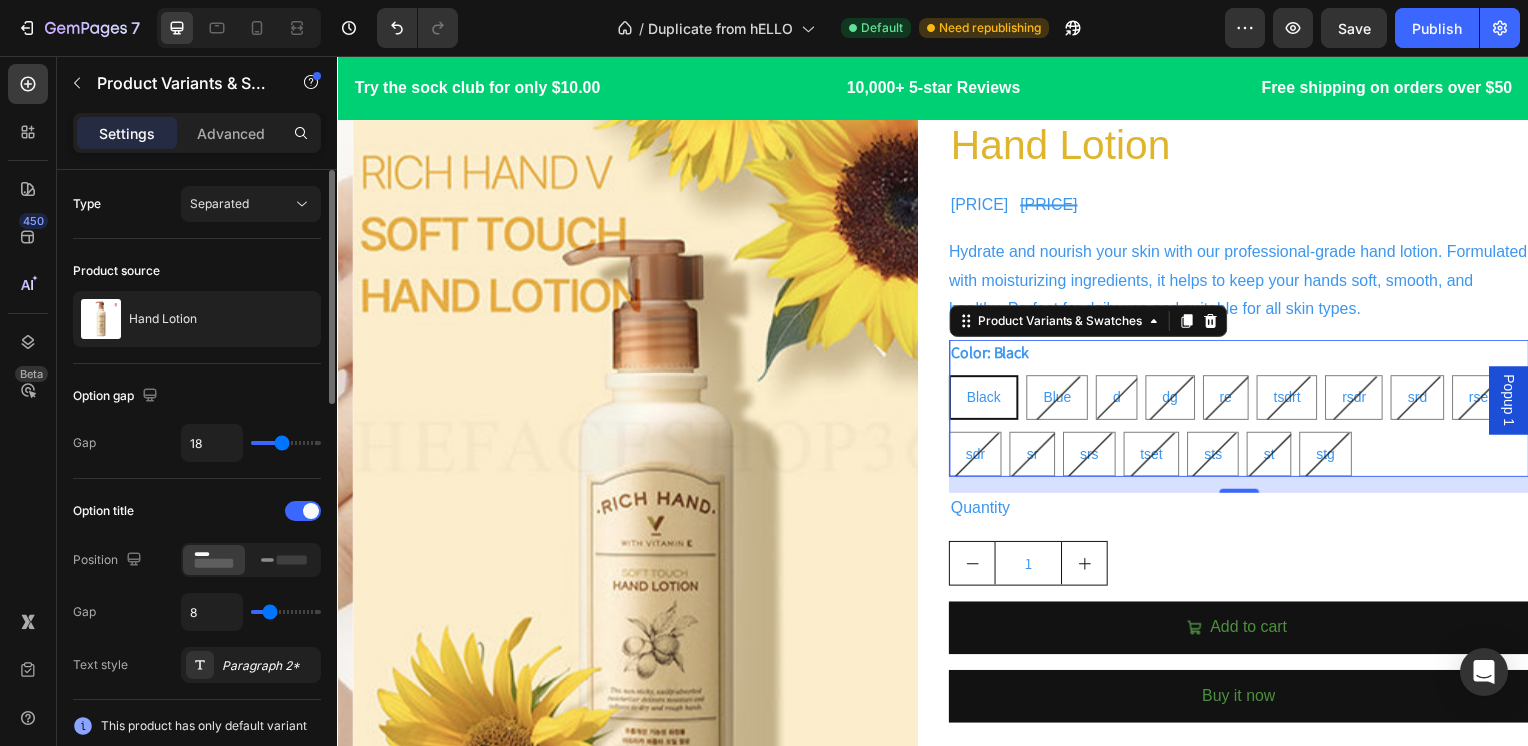 type on "18" 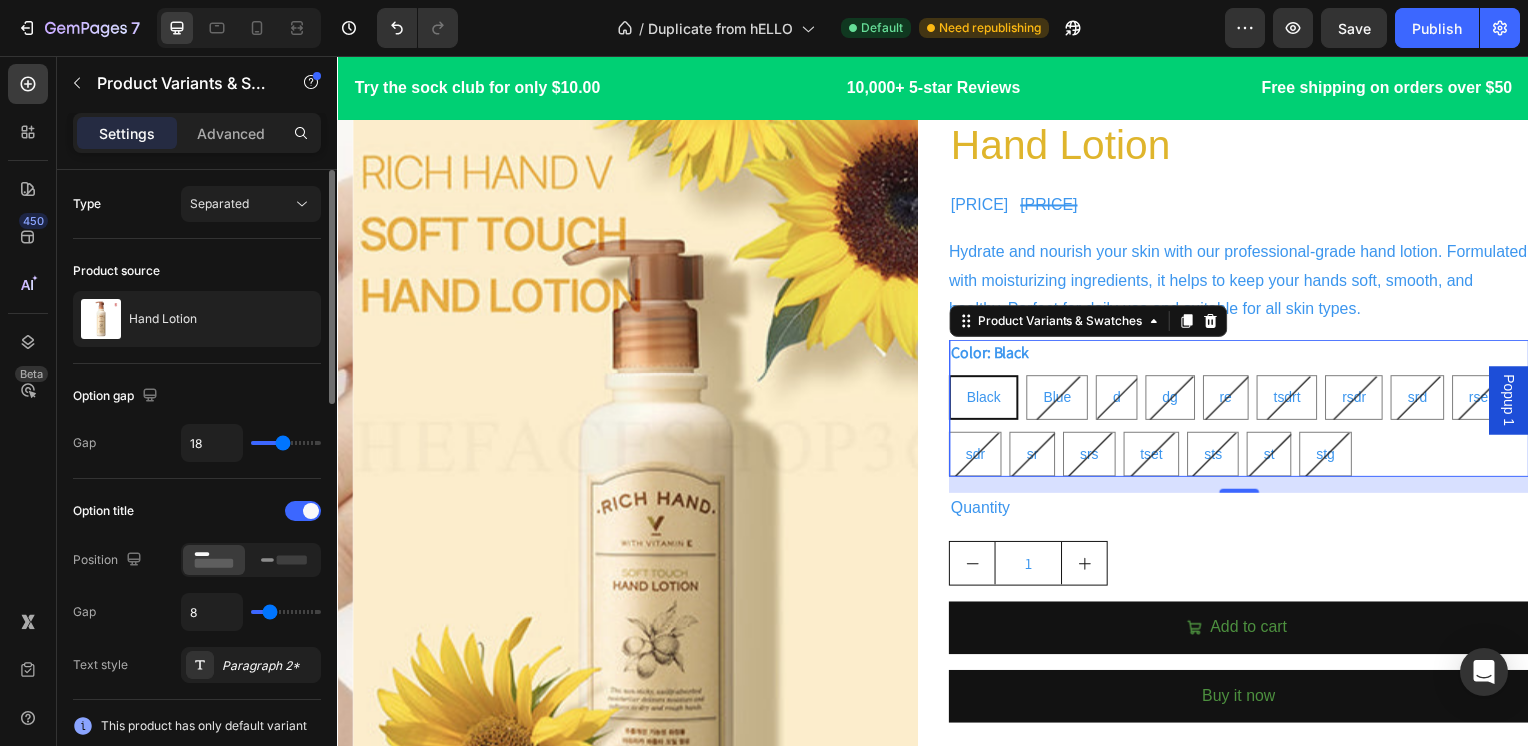 type on "19" 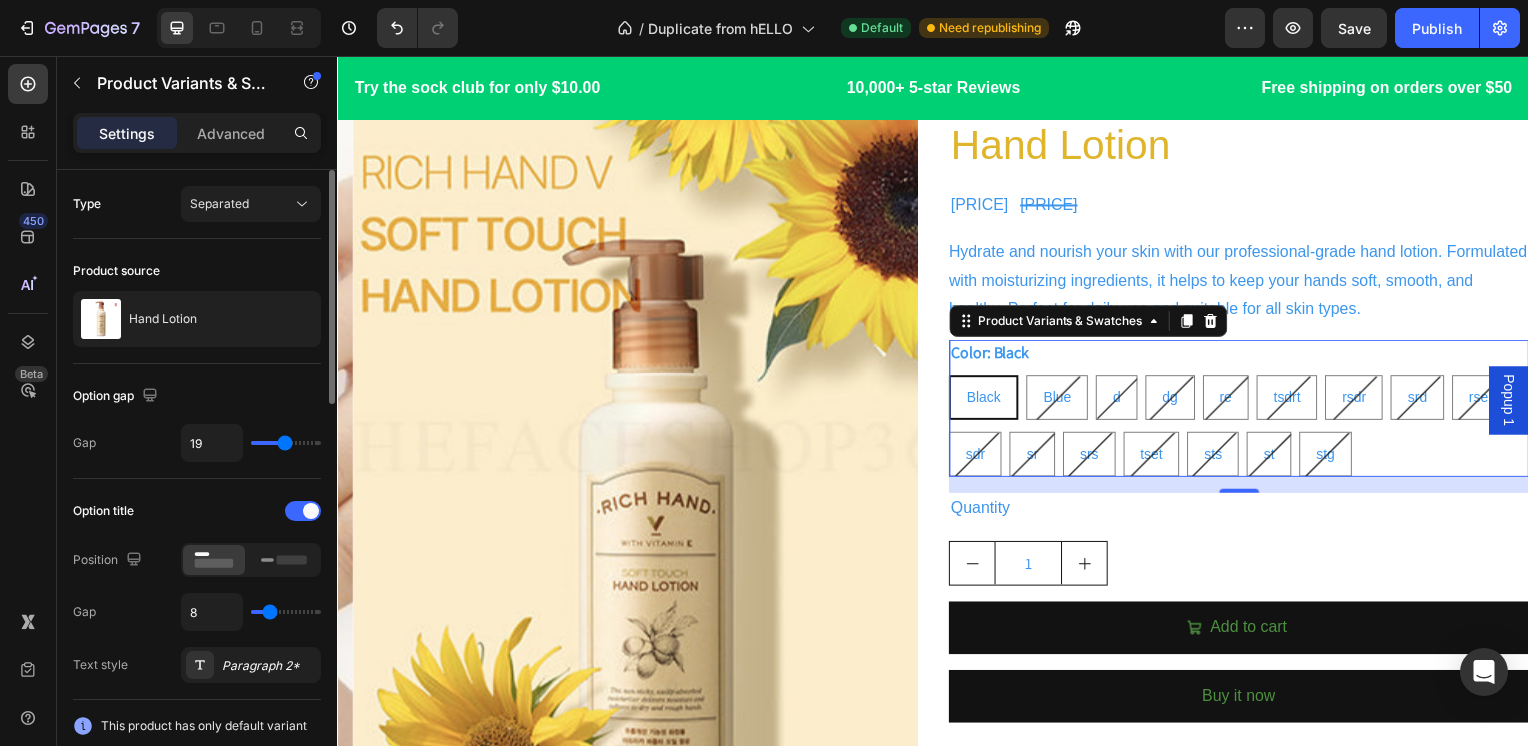 type on "20" 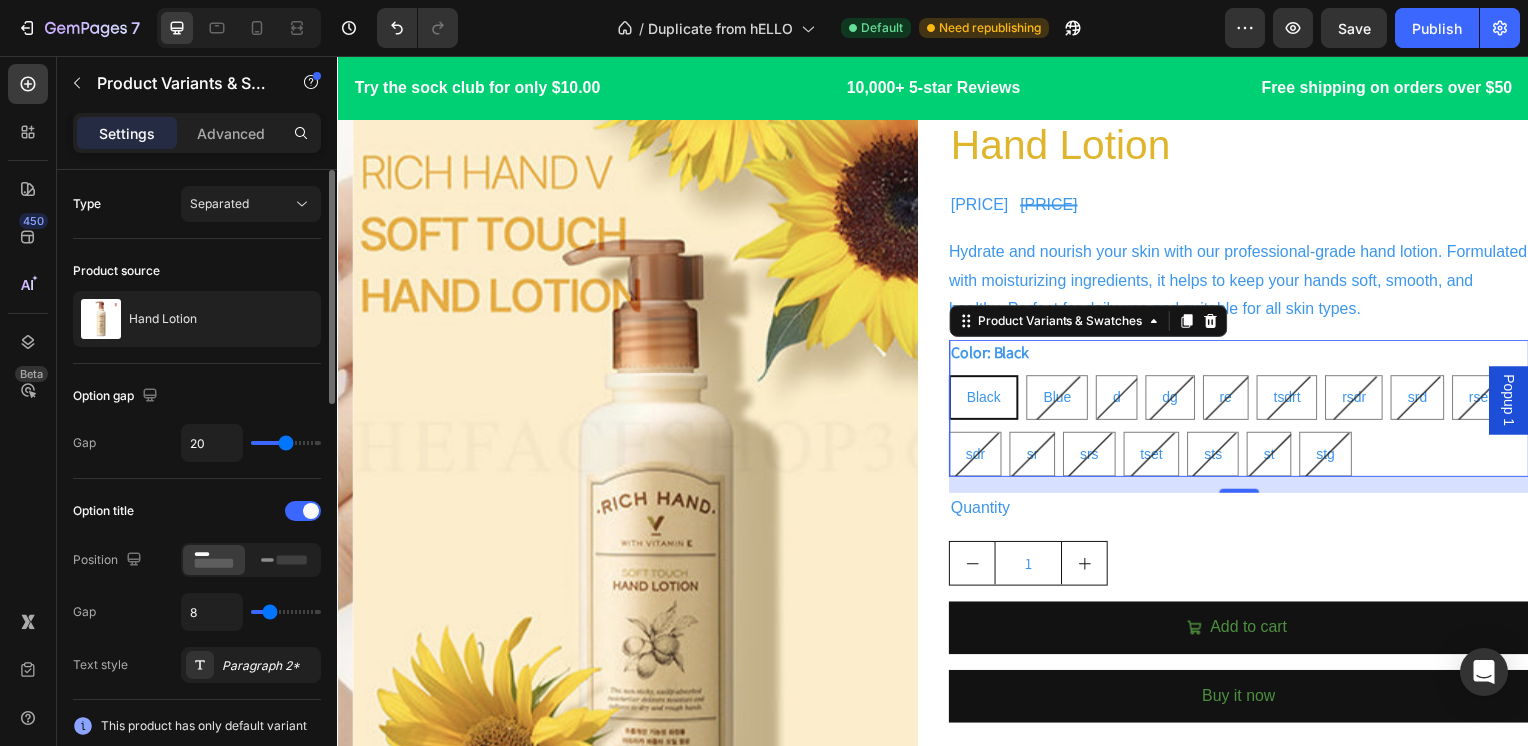 type on "21" 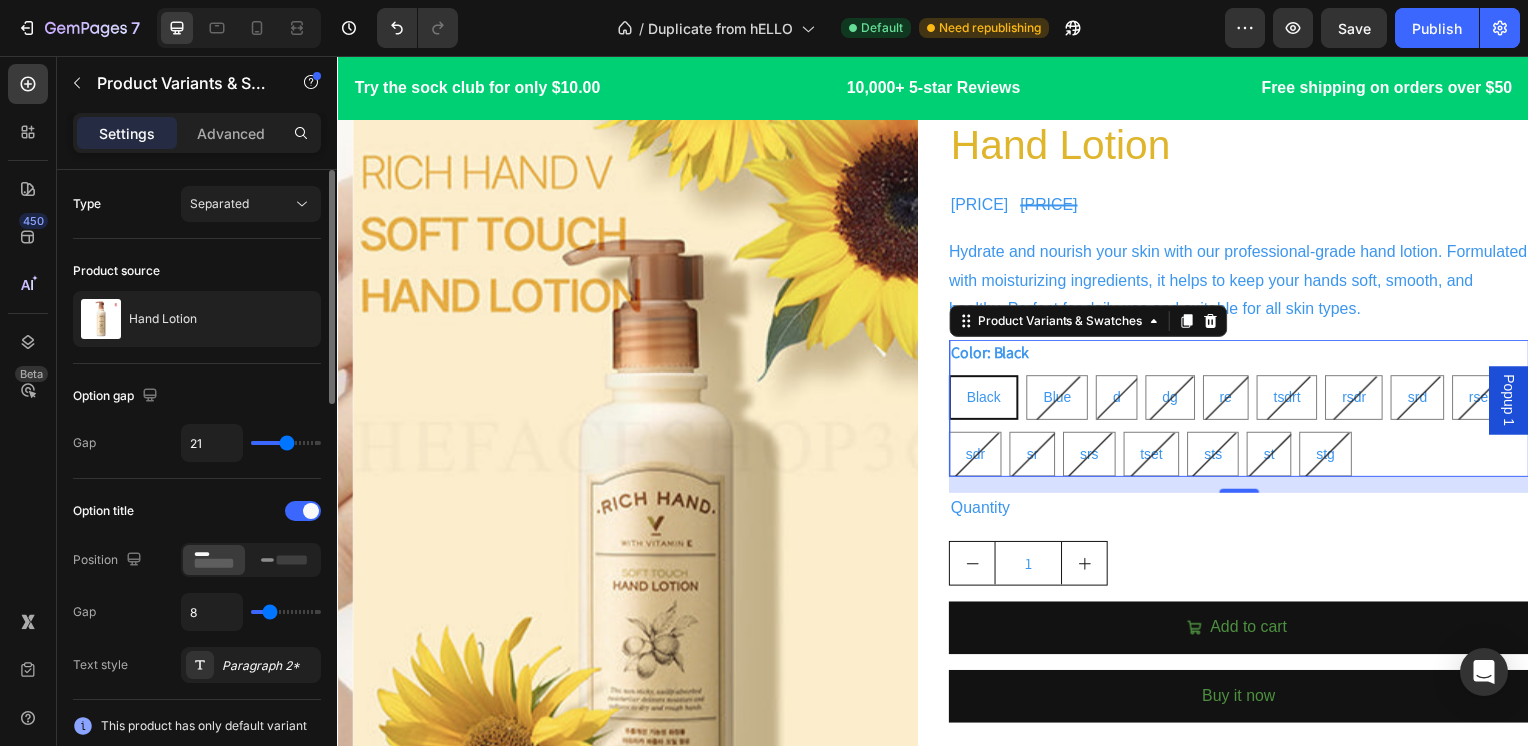 type on "22" 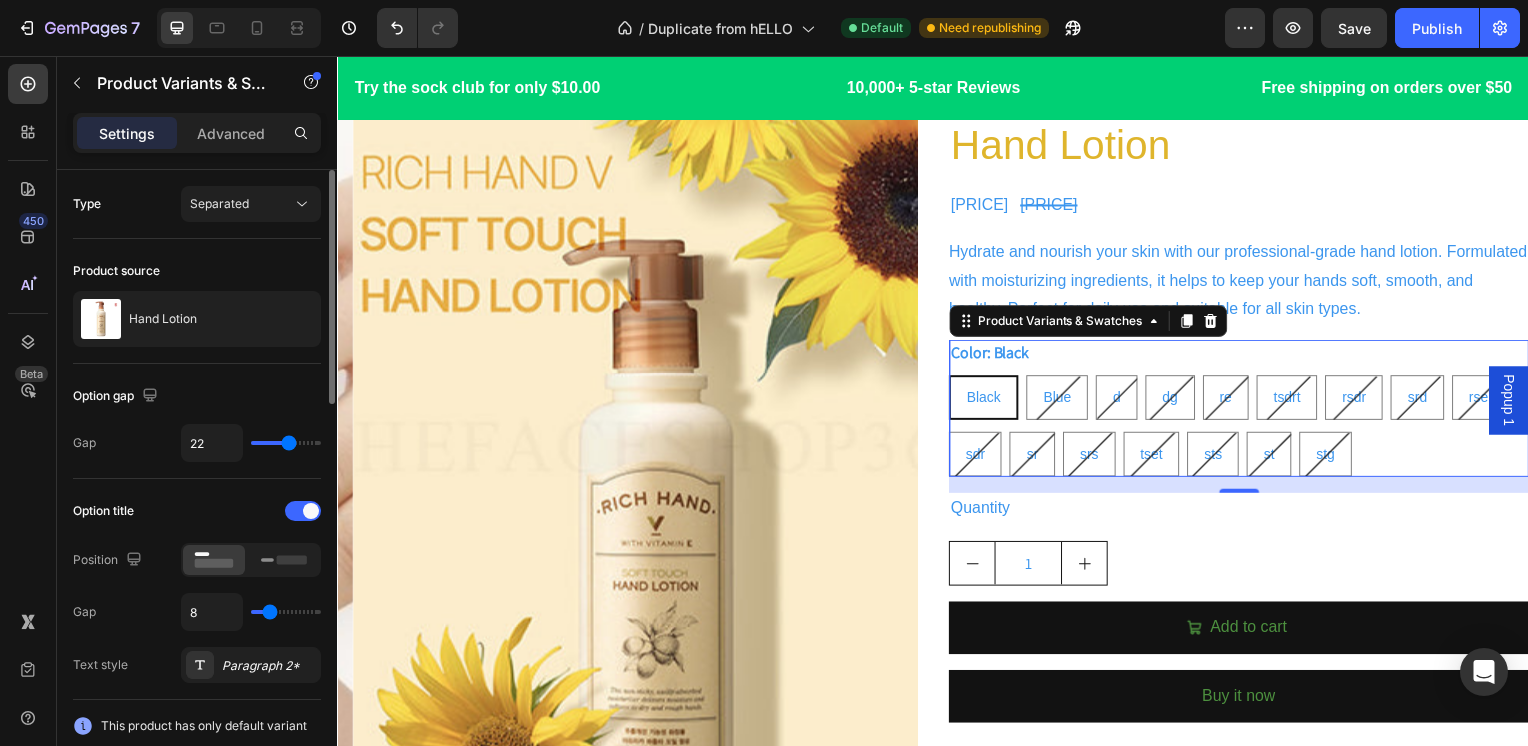 type on "23" 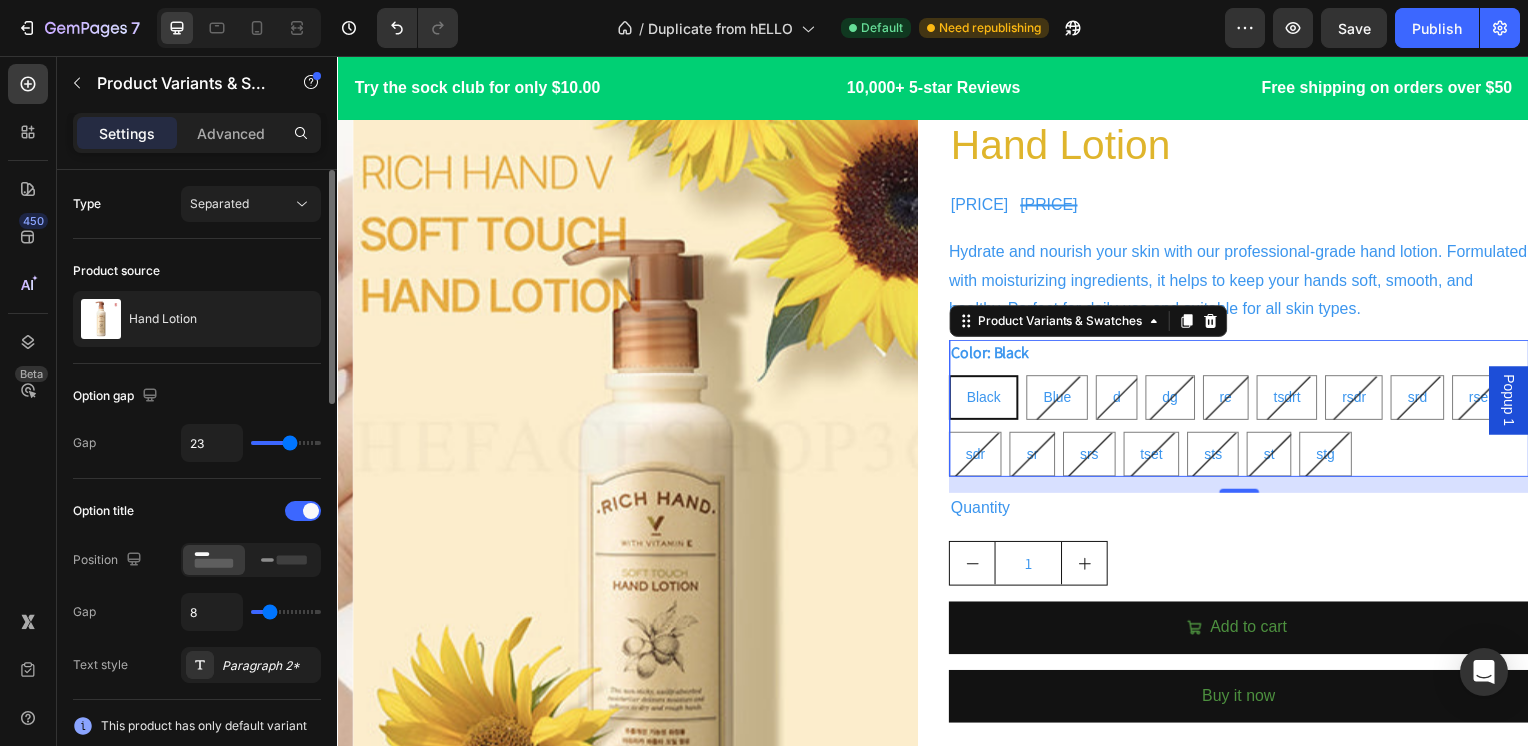 drag, startPoint x: 280, startPoint y: 438, endPoint x: 290, endPoint y: 440, distance: 10.198039 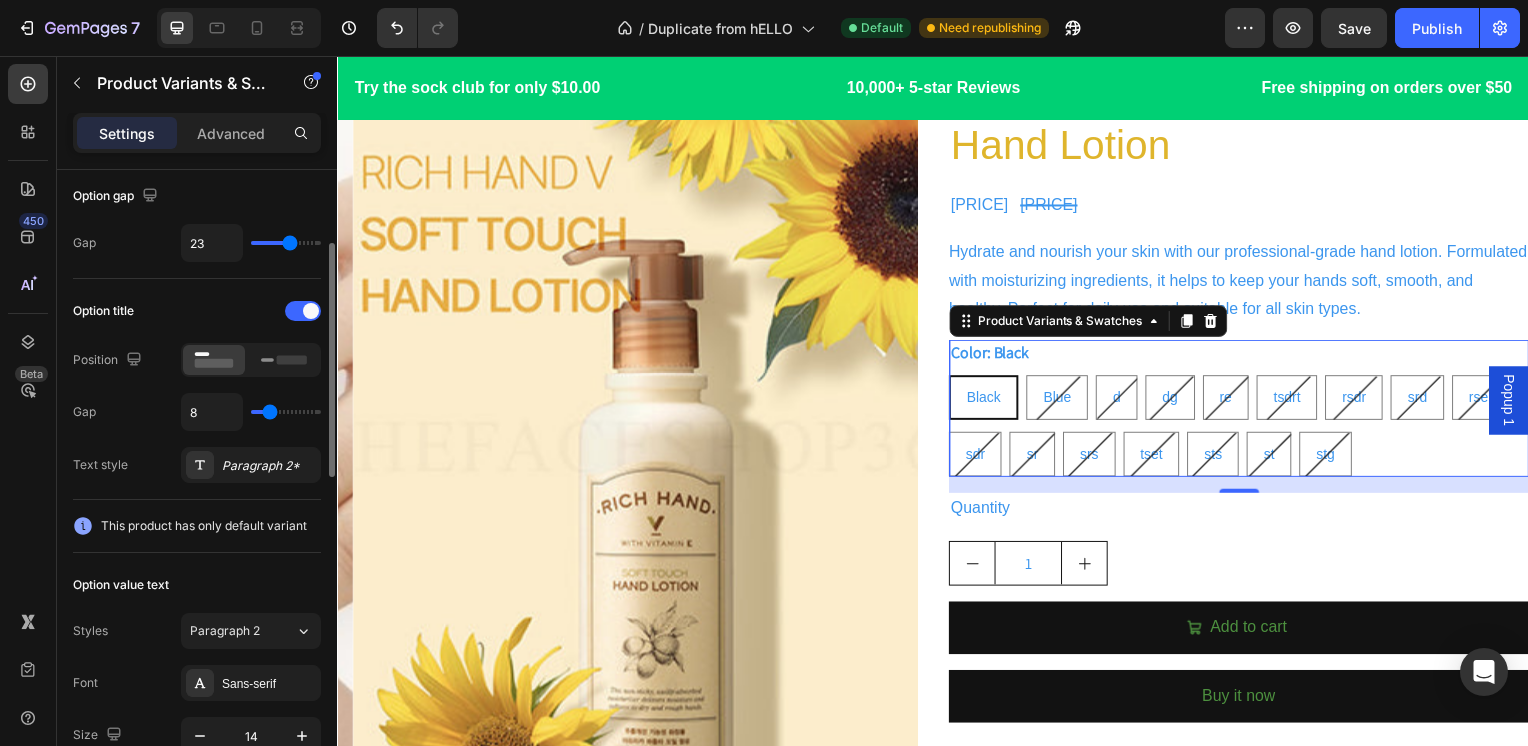 scroll, scrollTop: 600, scrollLeft: 0, axis: vertical 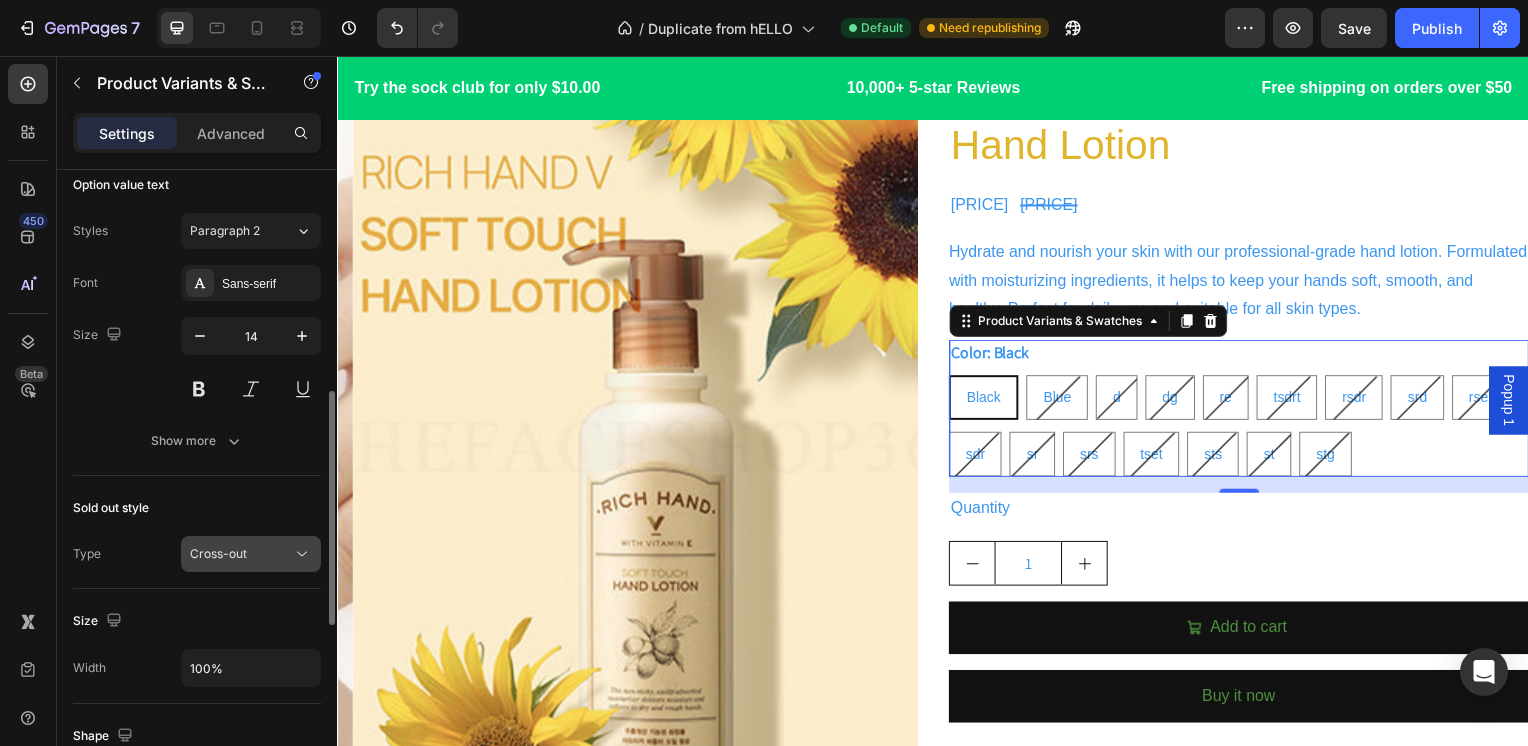 click on "Cross-out" at bounding box center [218, 553] 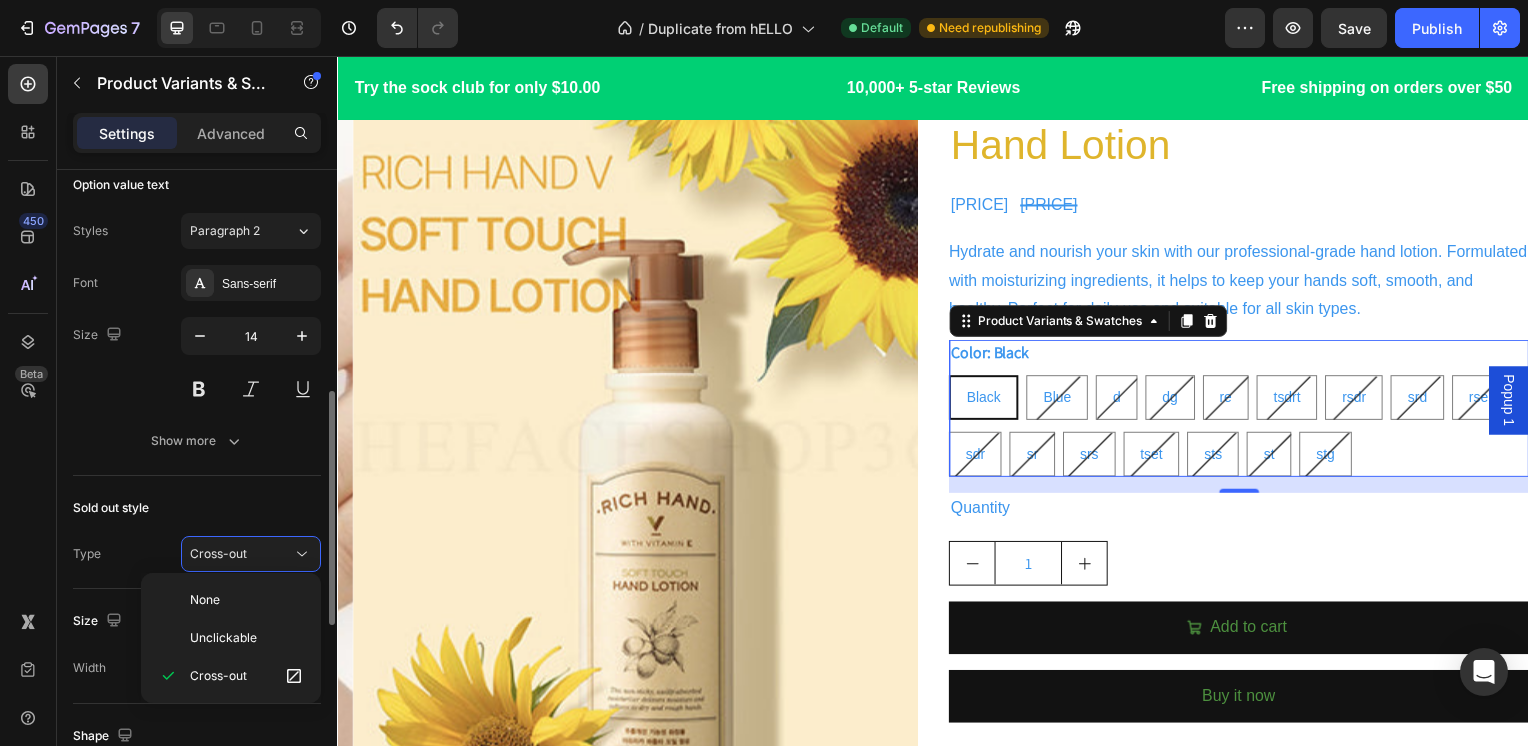 click on "Sold out style Type Cross-out" 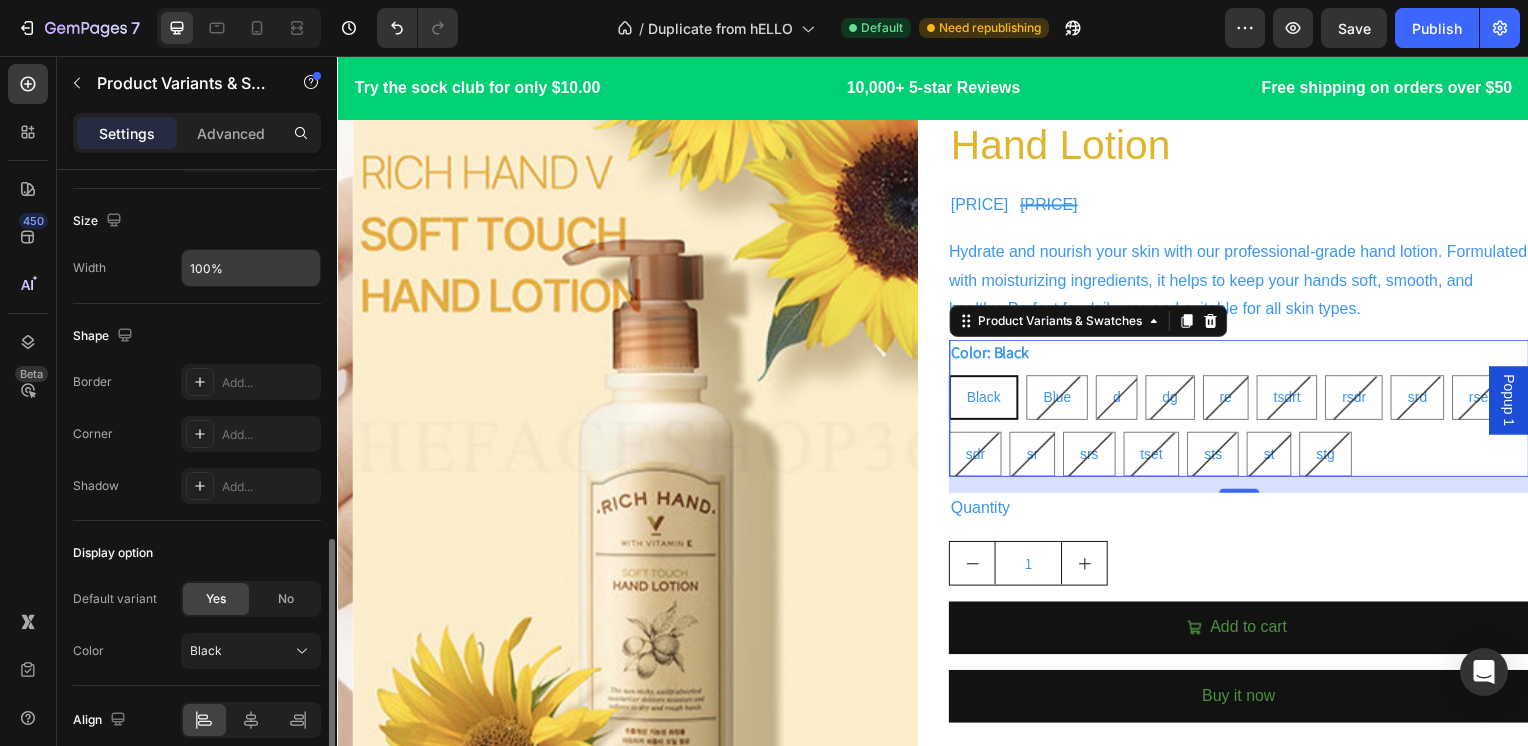 scroll, scrollTop: 1084, scrollLeft: 0, axis: vertical 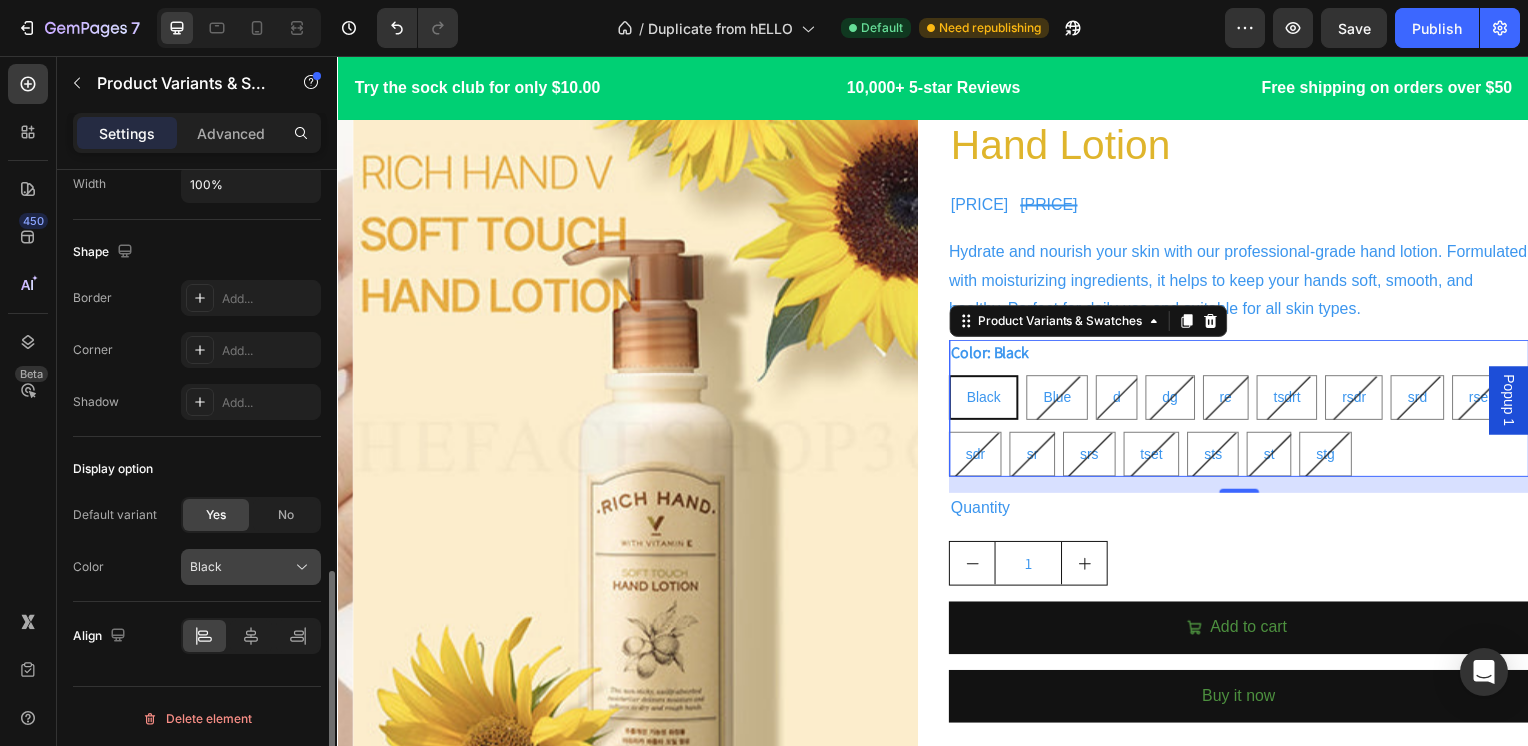 click on "Black" 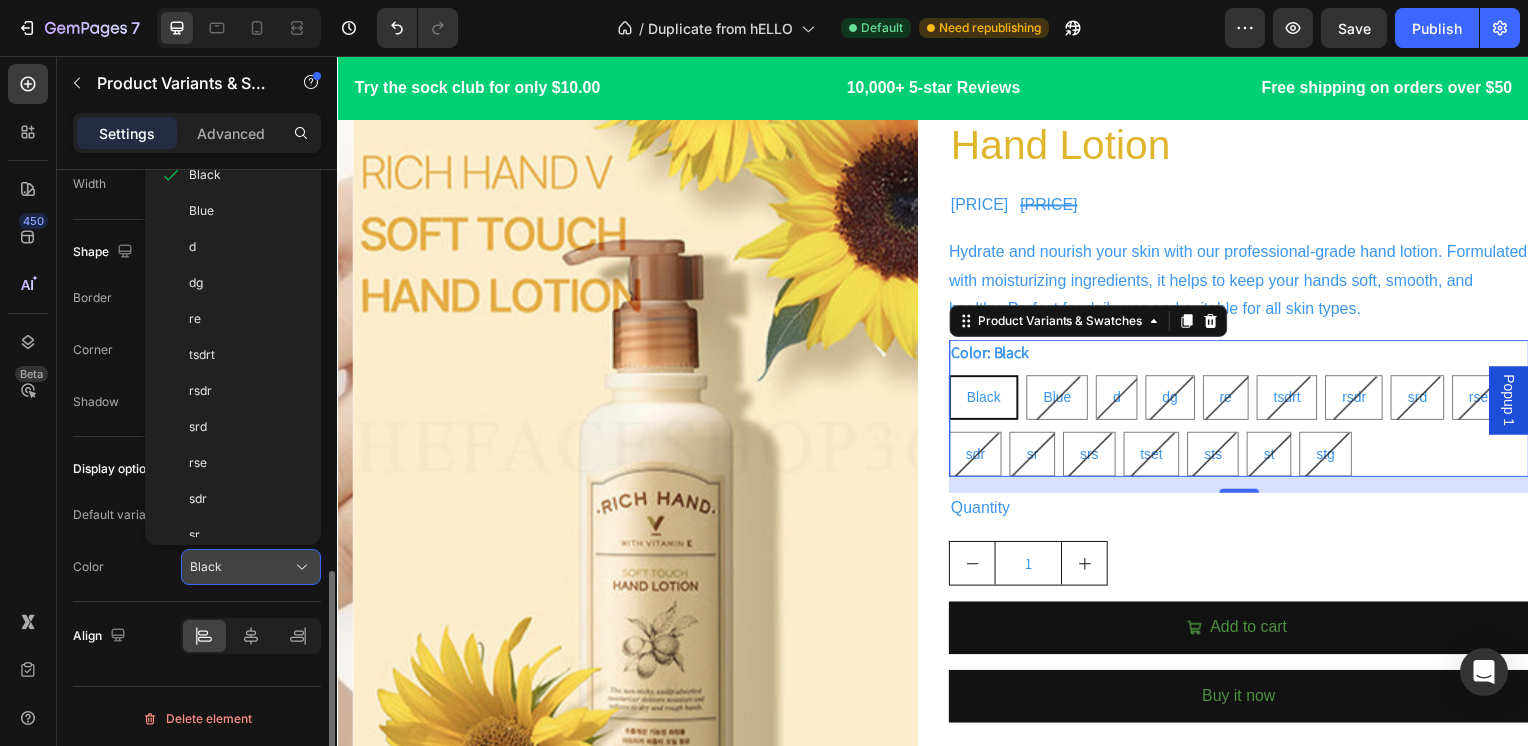 click on "Black" 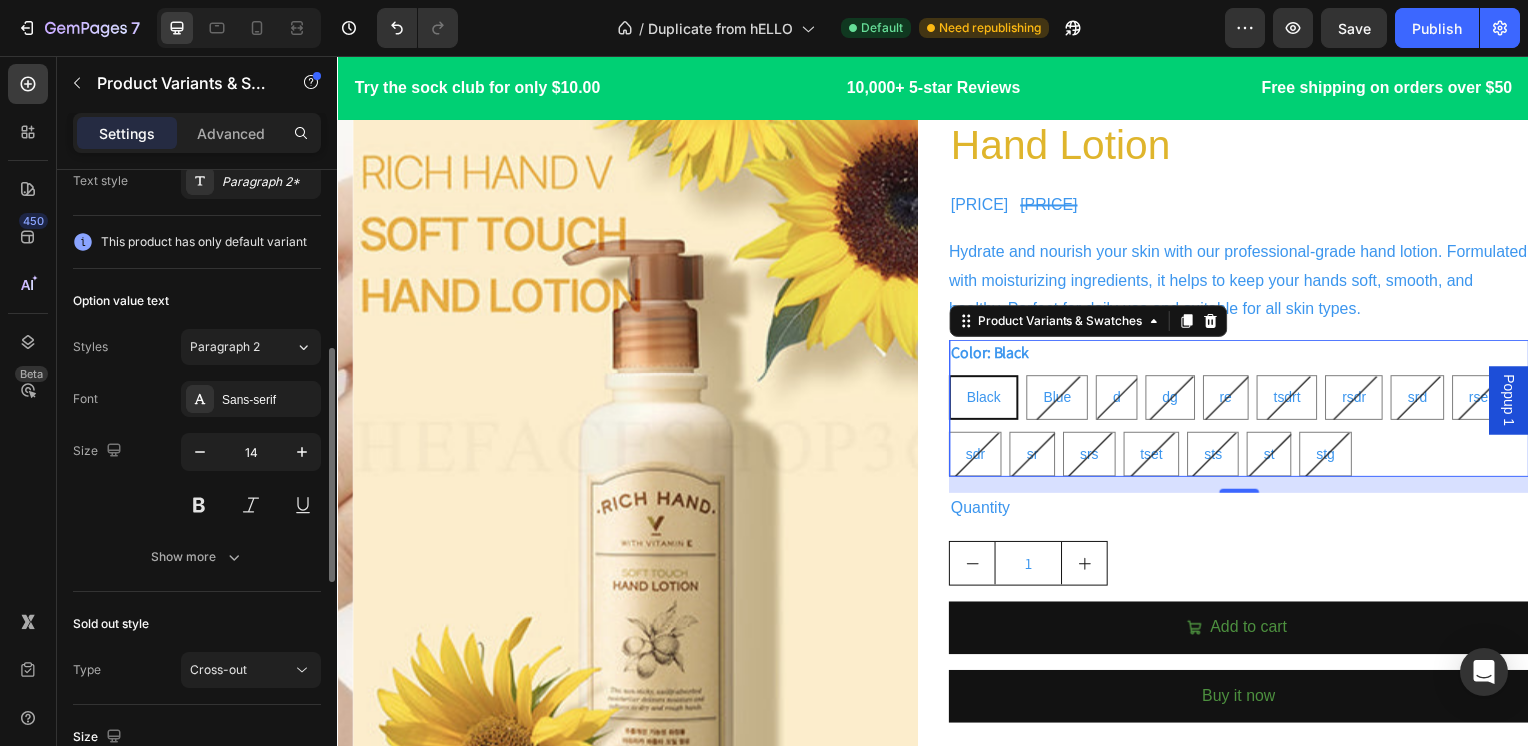scroll, scrollTop: 0, scrollLeft: 0, axis: both 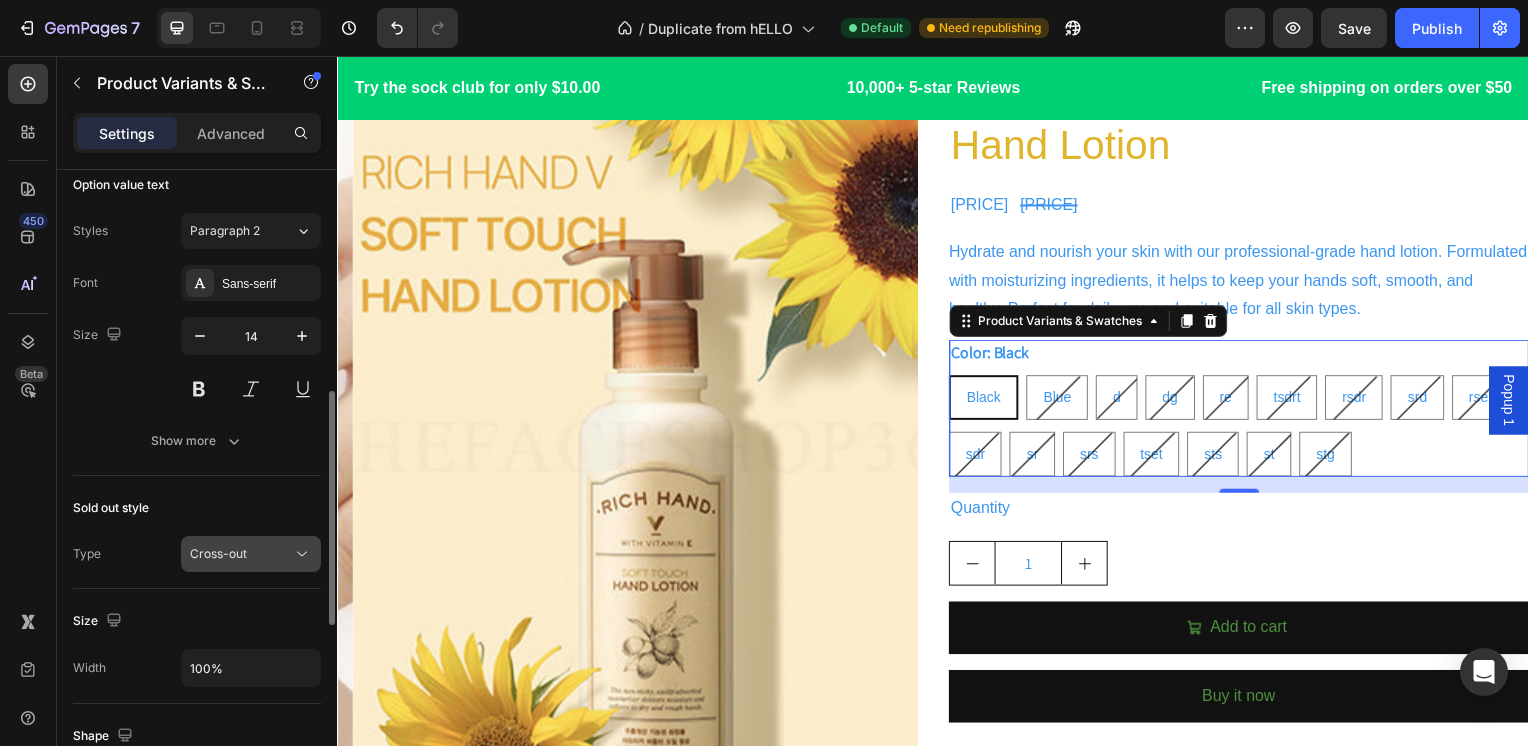 click on "Cross-out" at bounding box center [251, 554] 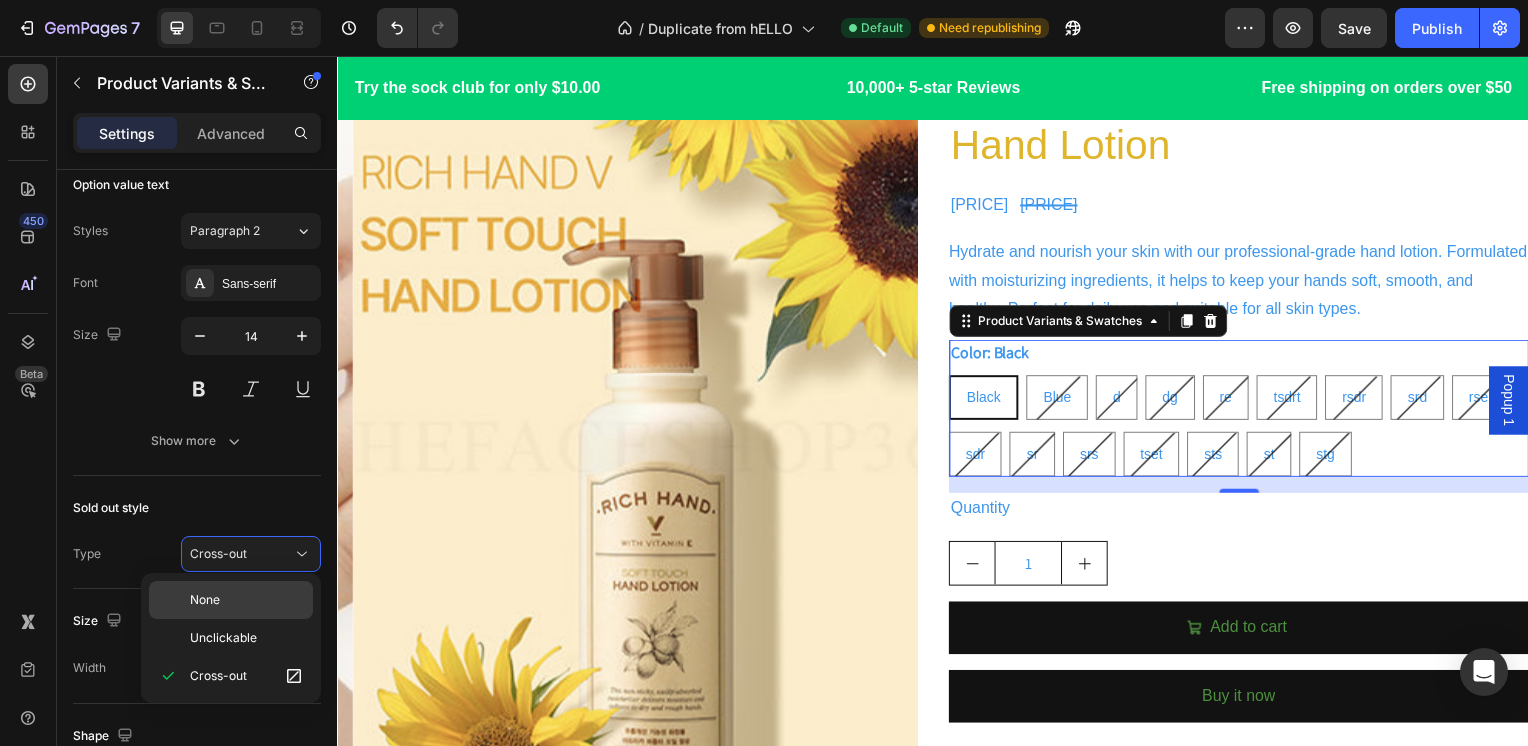 click on "None" at bounding box center [247, 600] 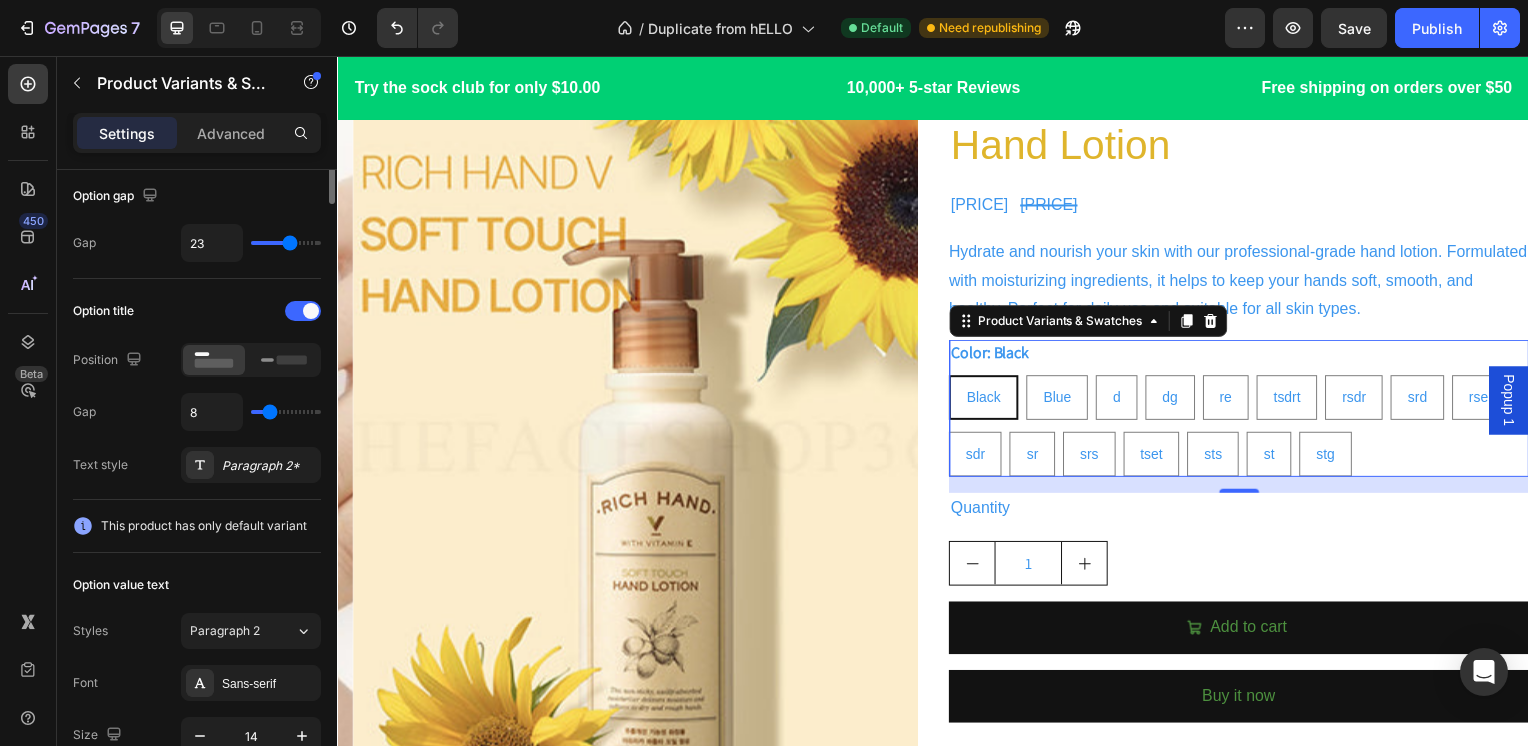 scroll, scrollTop: 0, scrollLeft: 0, axis: both 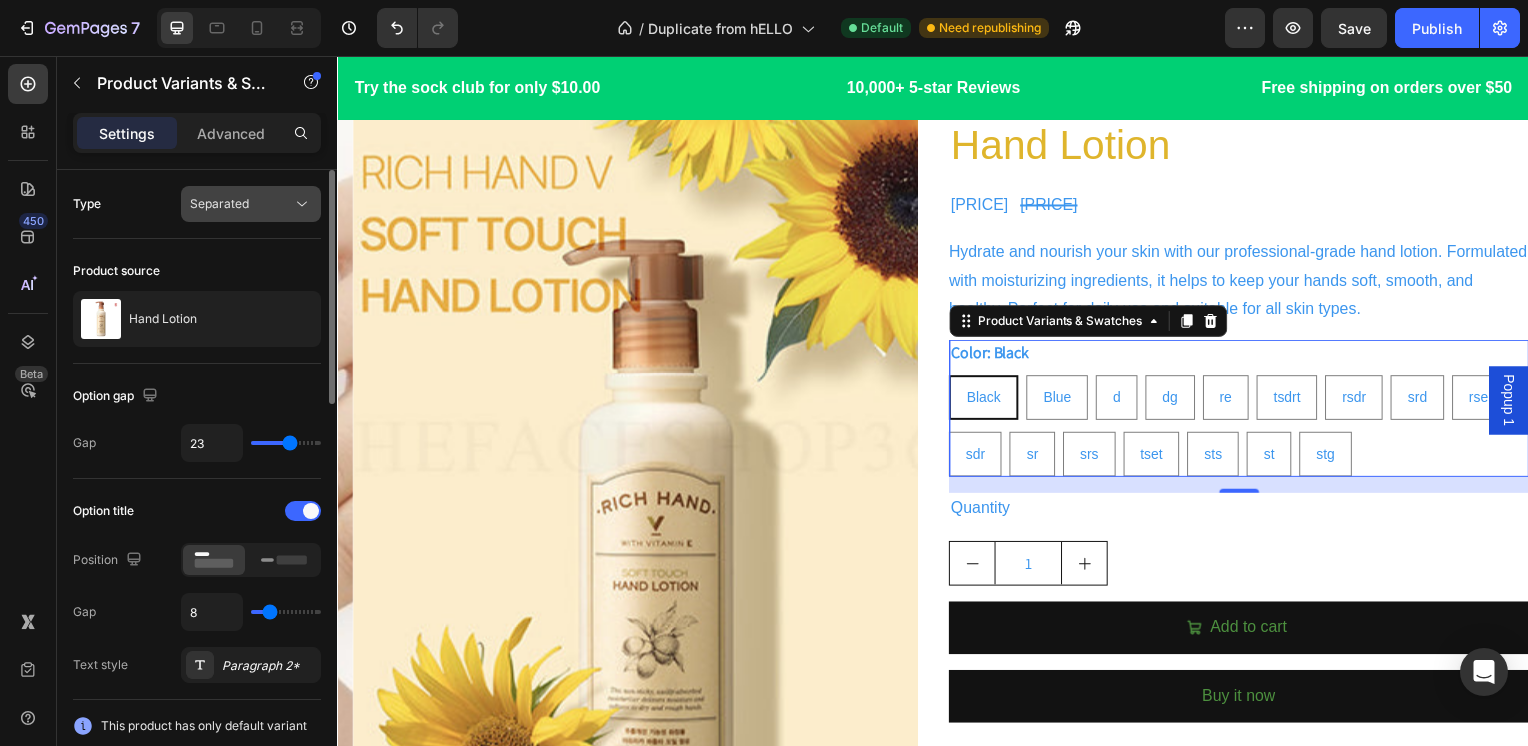 click on "Separated" at bounding box center (241, 204) 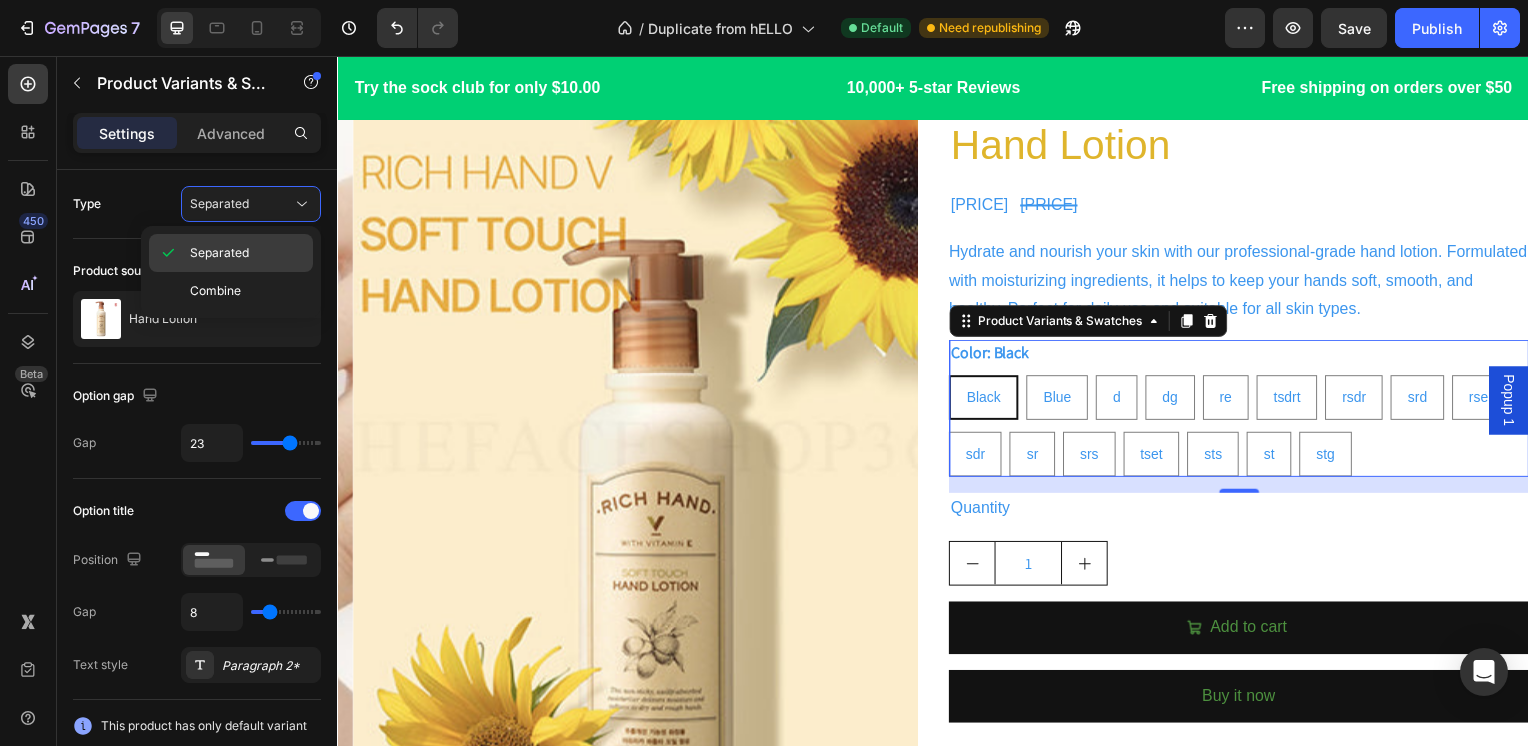 click on "Separated" at bounding box center (219, 253) 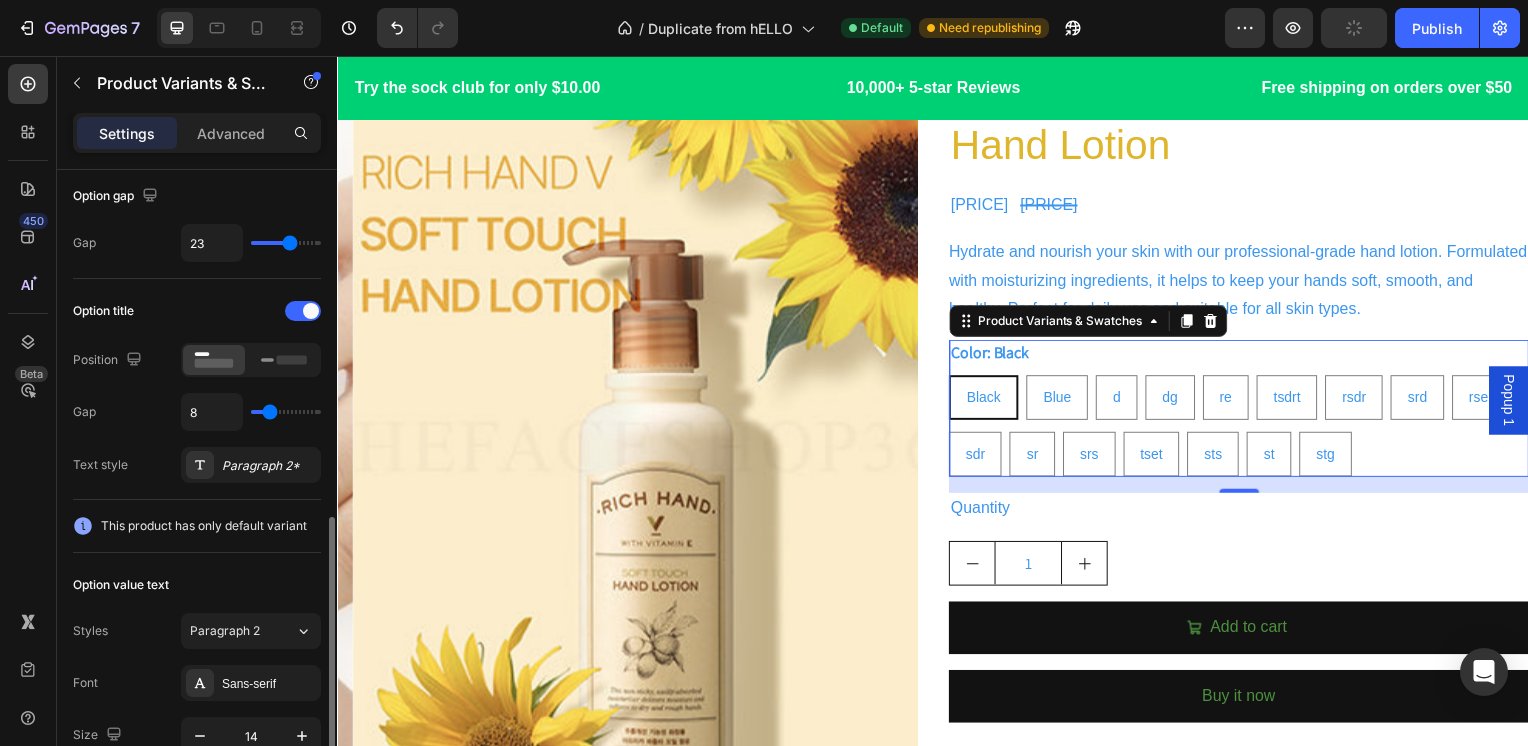 scroll, scrollTop: 400, scrollLeft: 0, axis: vertical 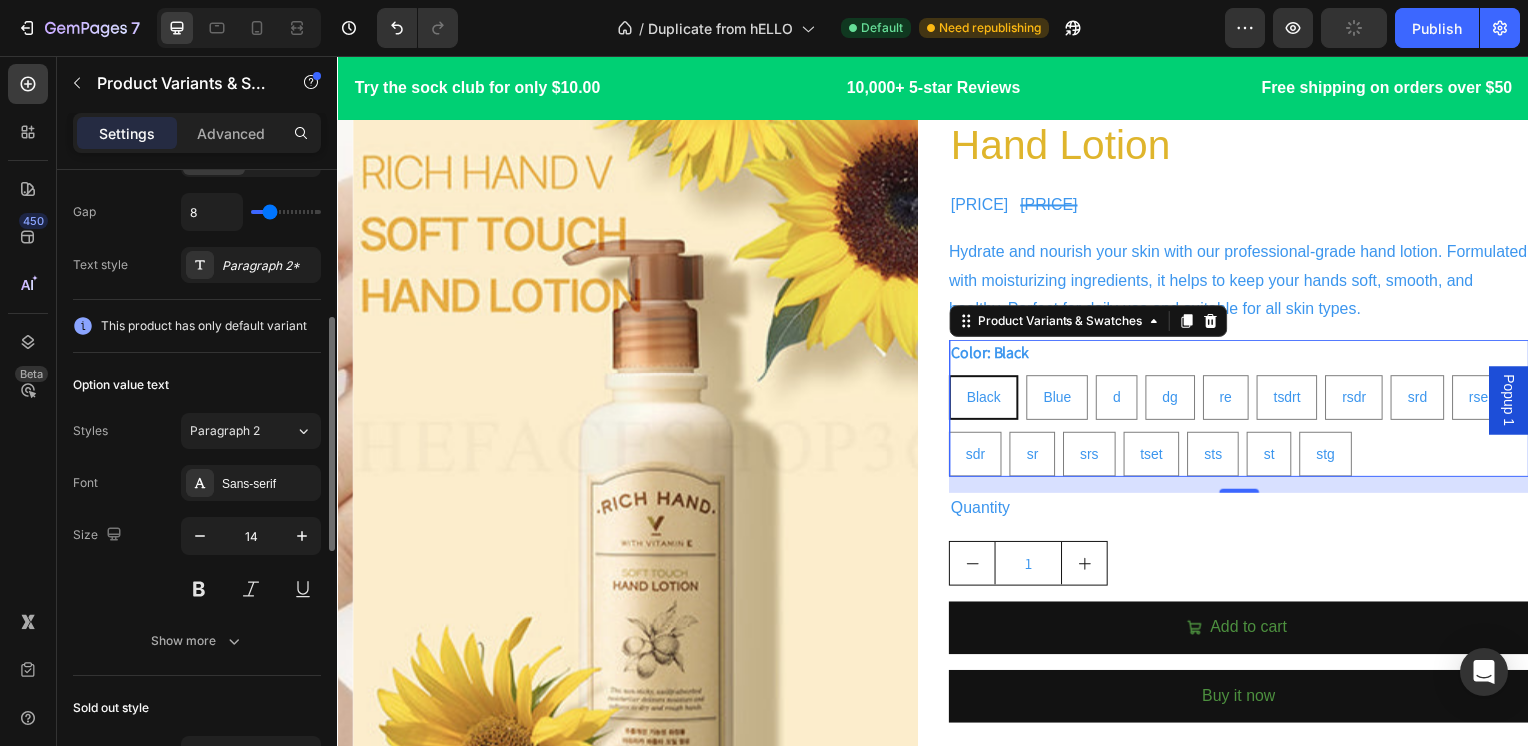 click on "This product has only default variant" at bounding box center (204, 326) 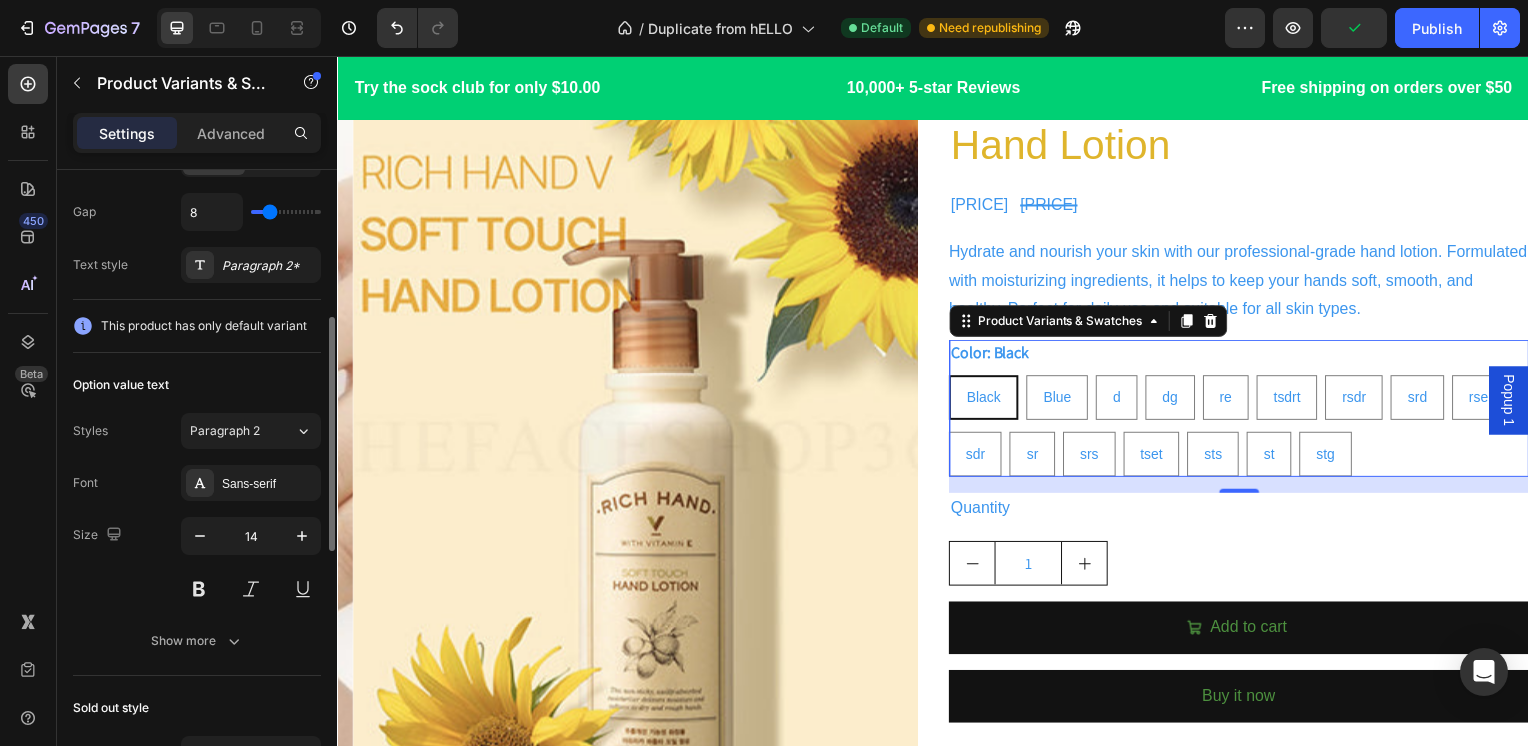 scroll, scrollTop: 600, scrollLeft: 0, axis: vertical 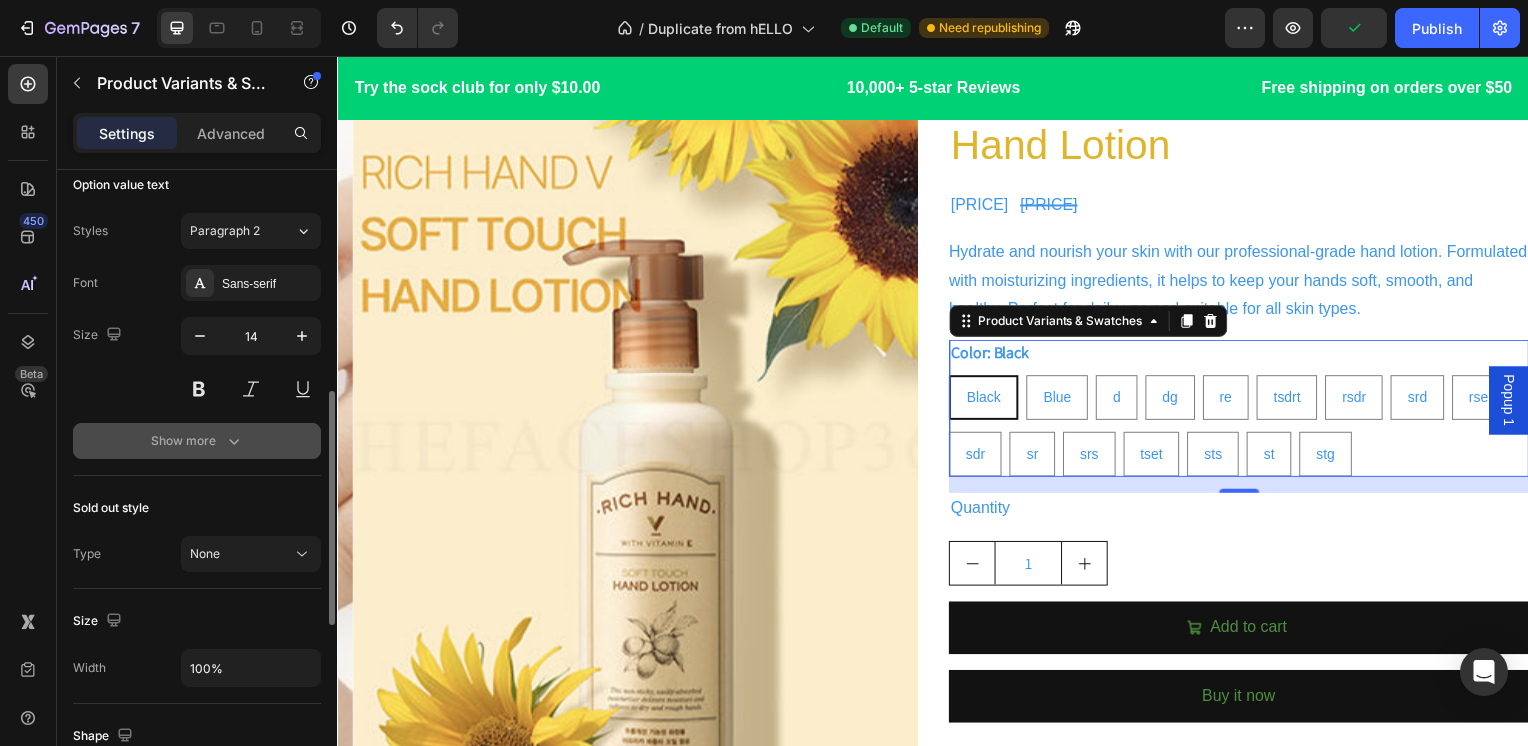 click on "Show more" at bounding box center [197, 441] 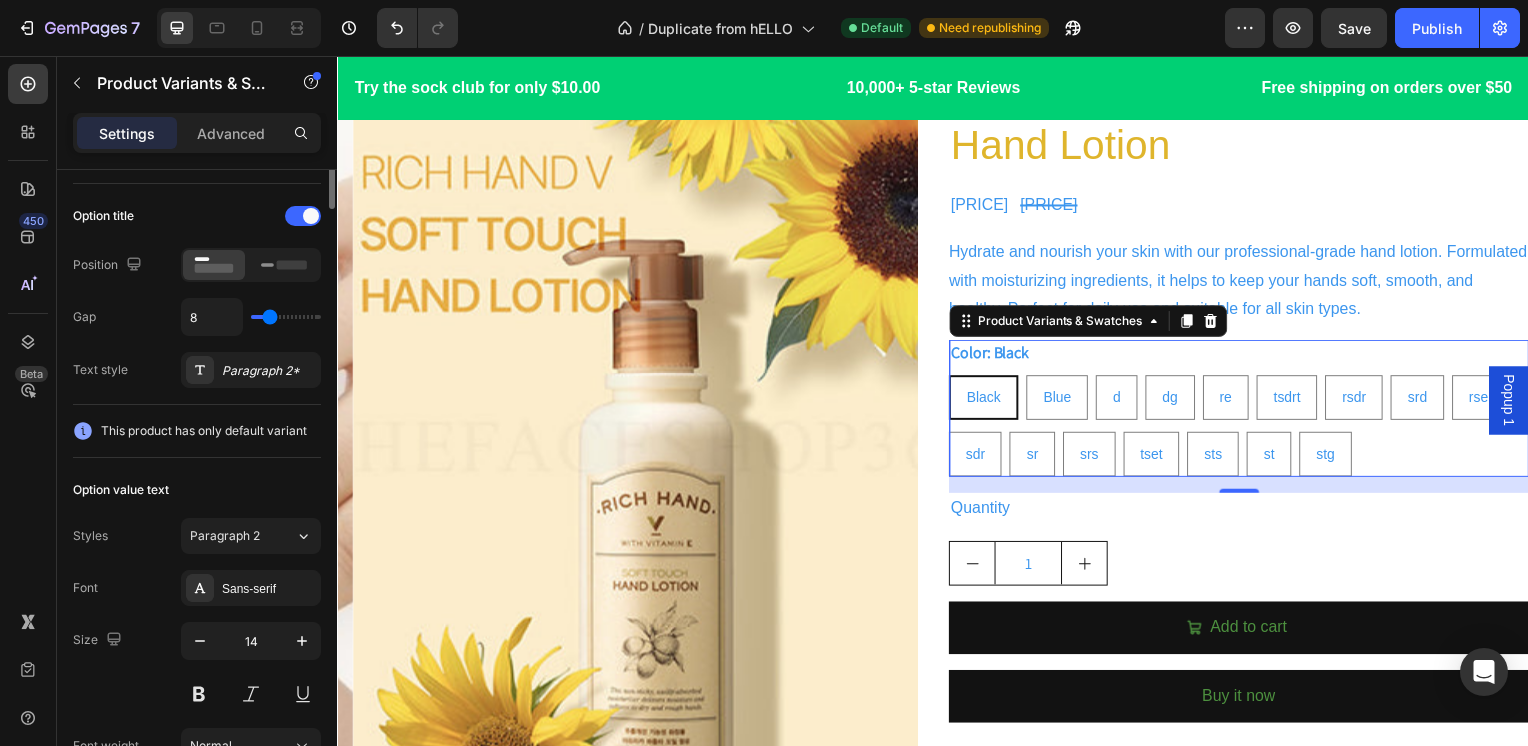 scroll, scrollTop: 95, scrollLeft: 0, axis: vertical 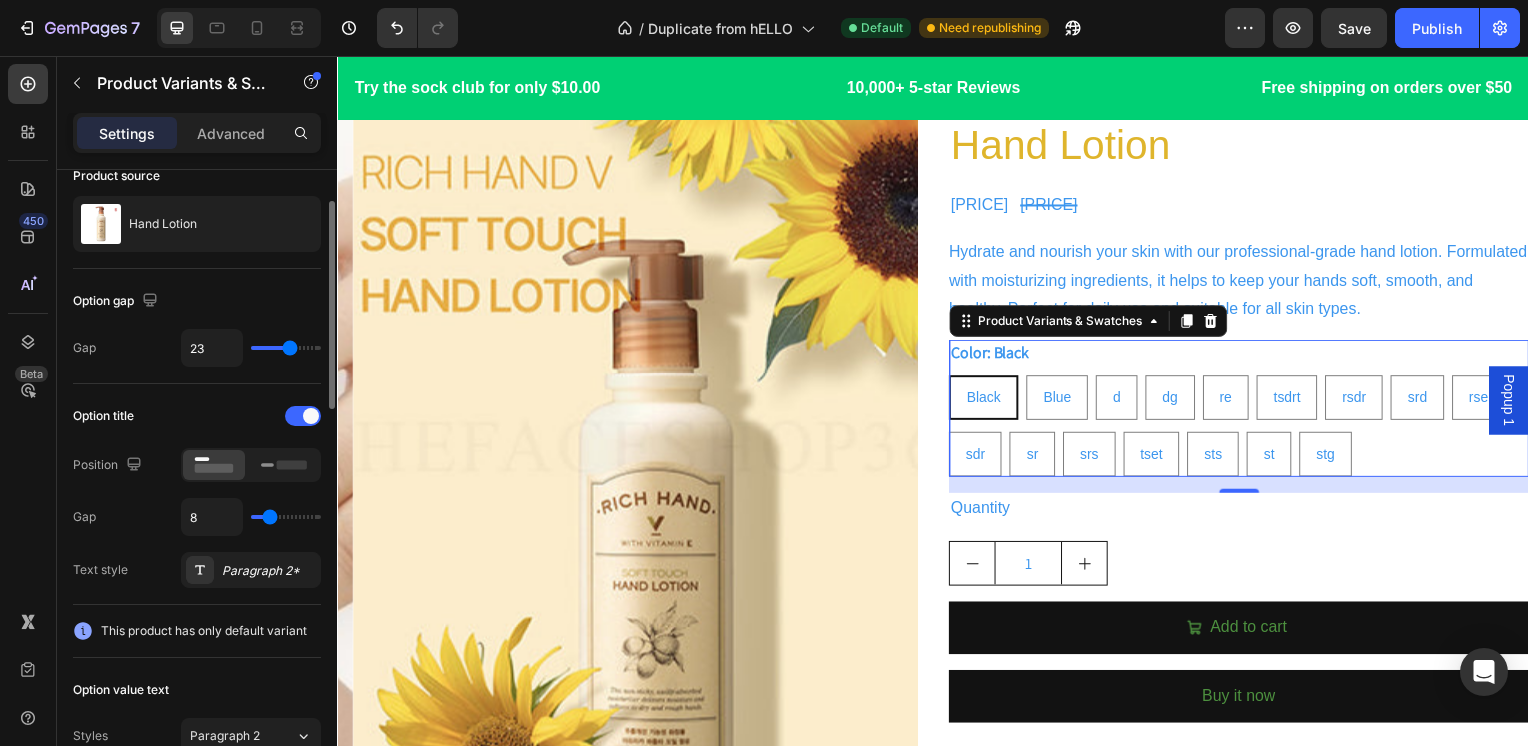 click on "This product has only default variant" at bounding box center [204, 631] 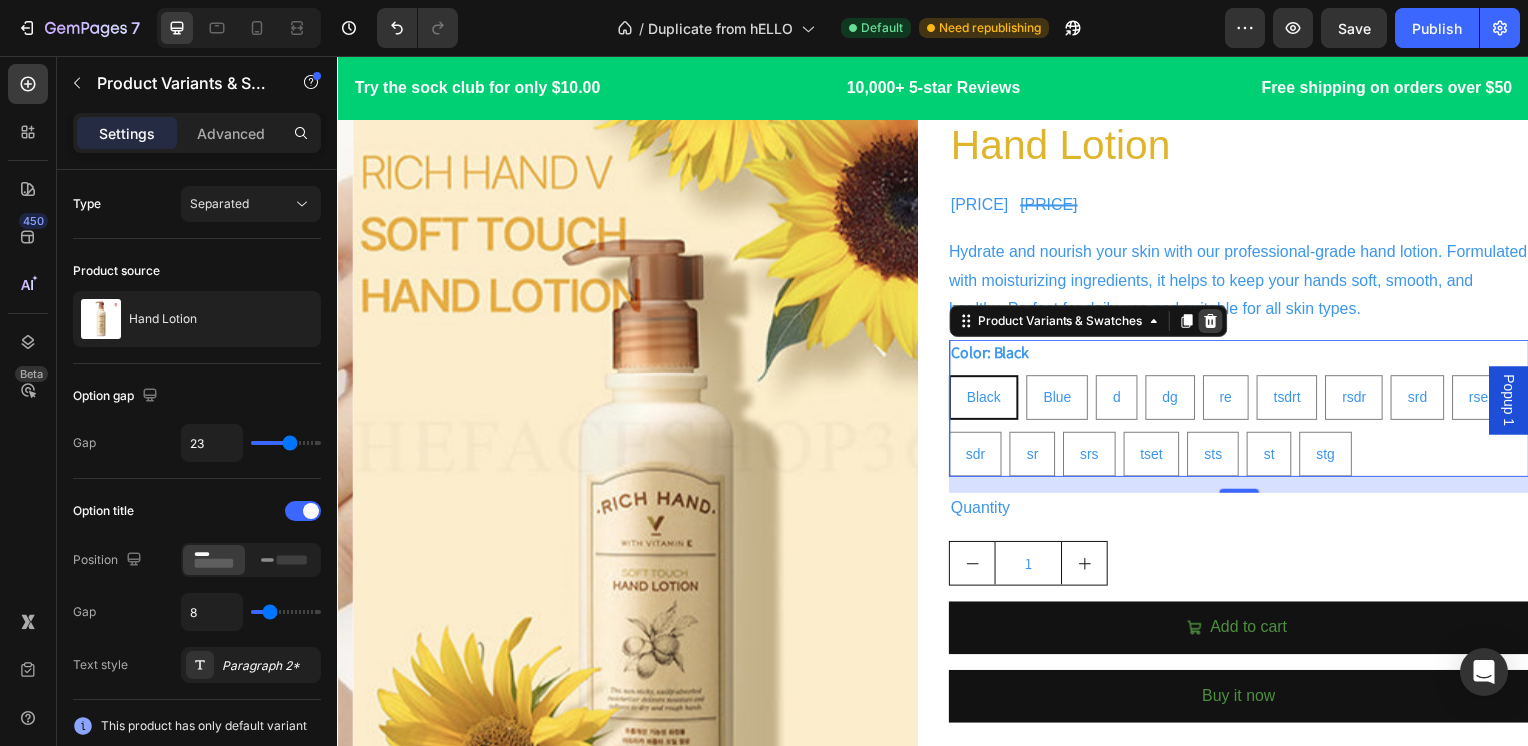 click 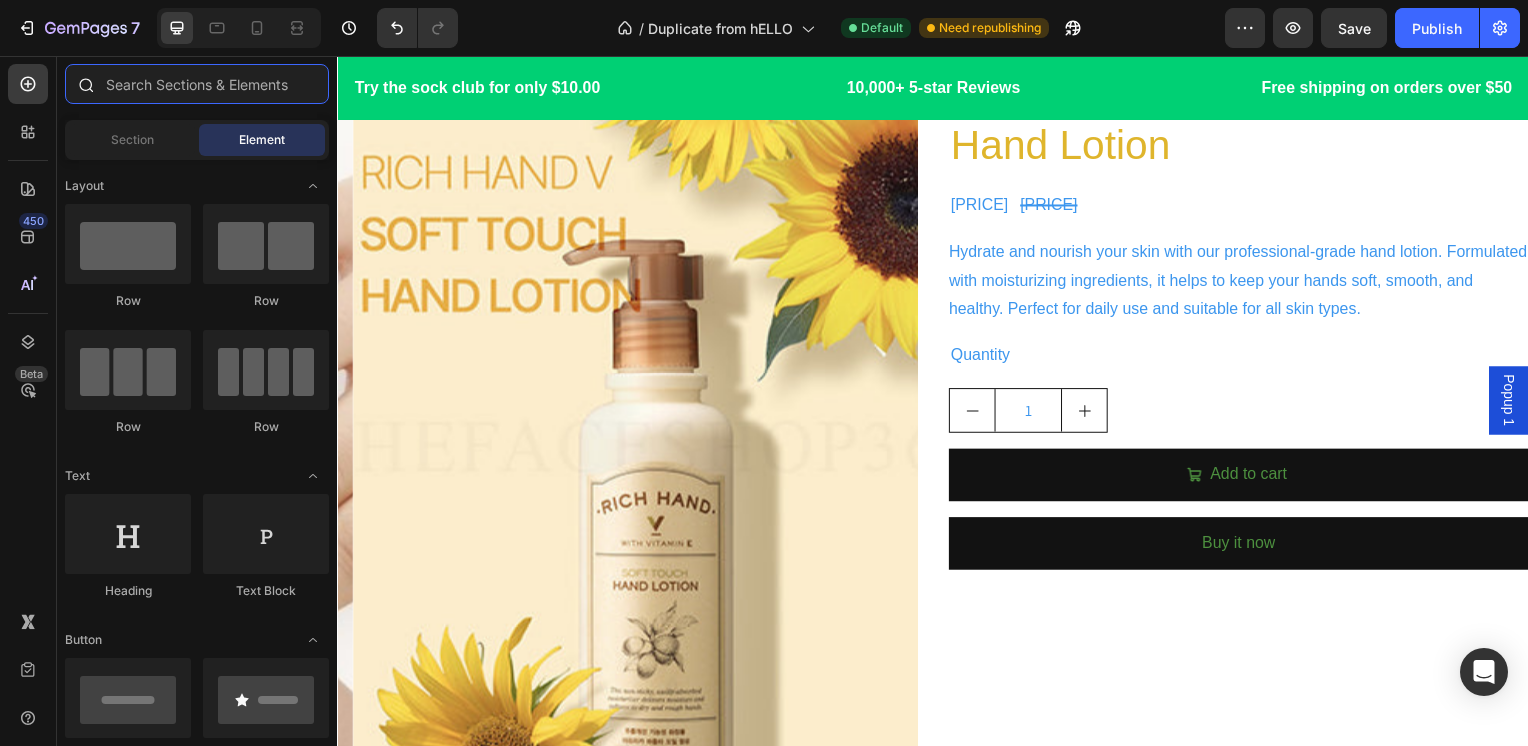 click at bounding box center [197, 84] 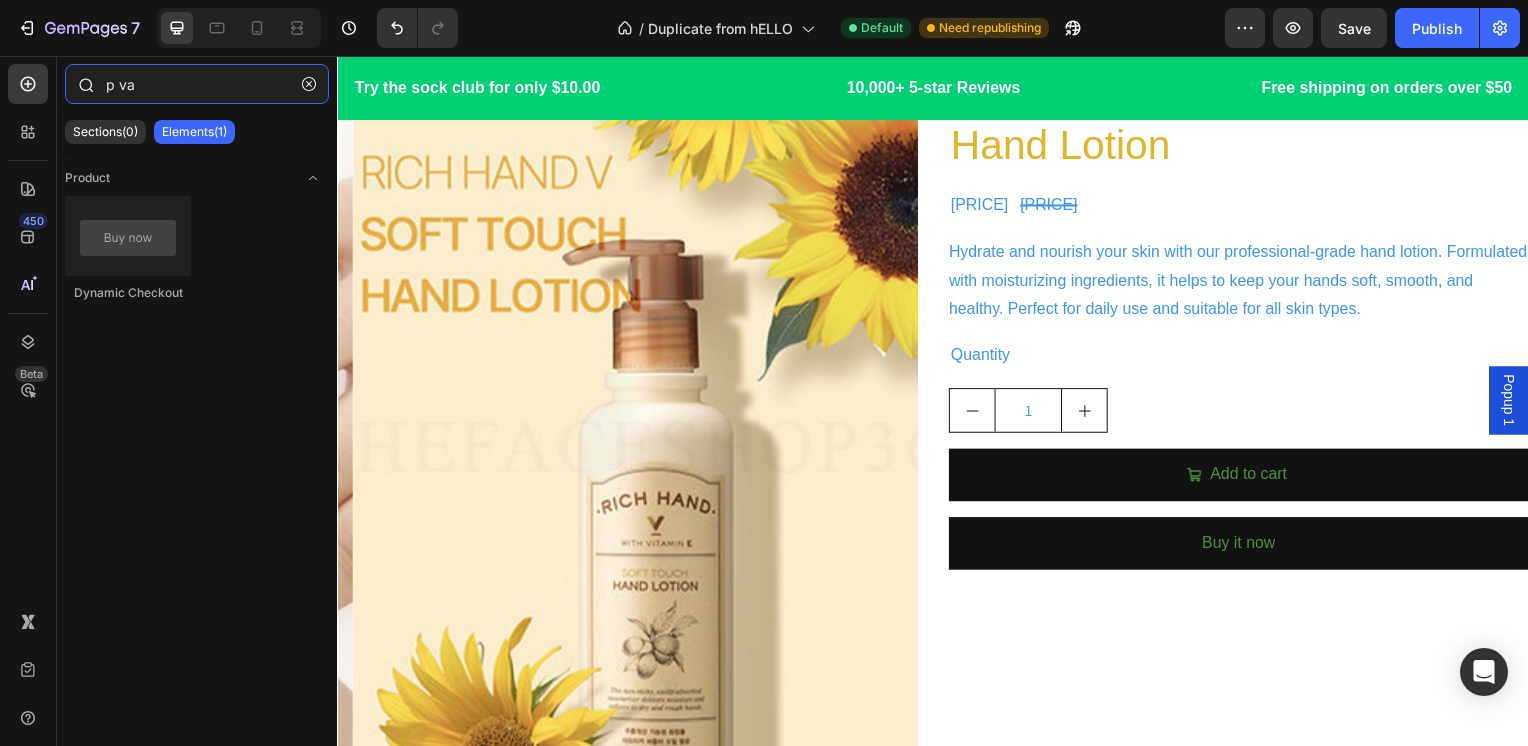 click on "p va" at bounding box center [197, 84] 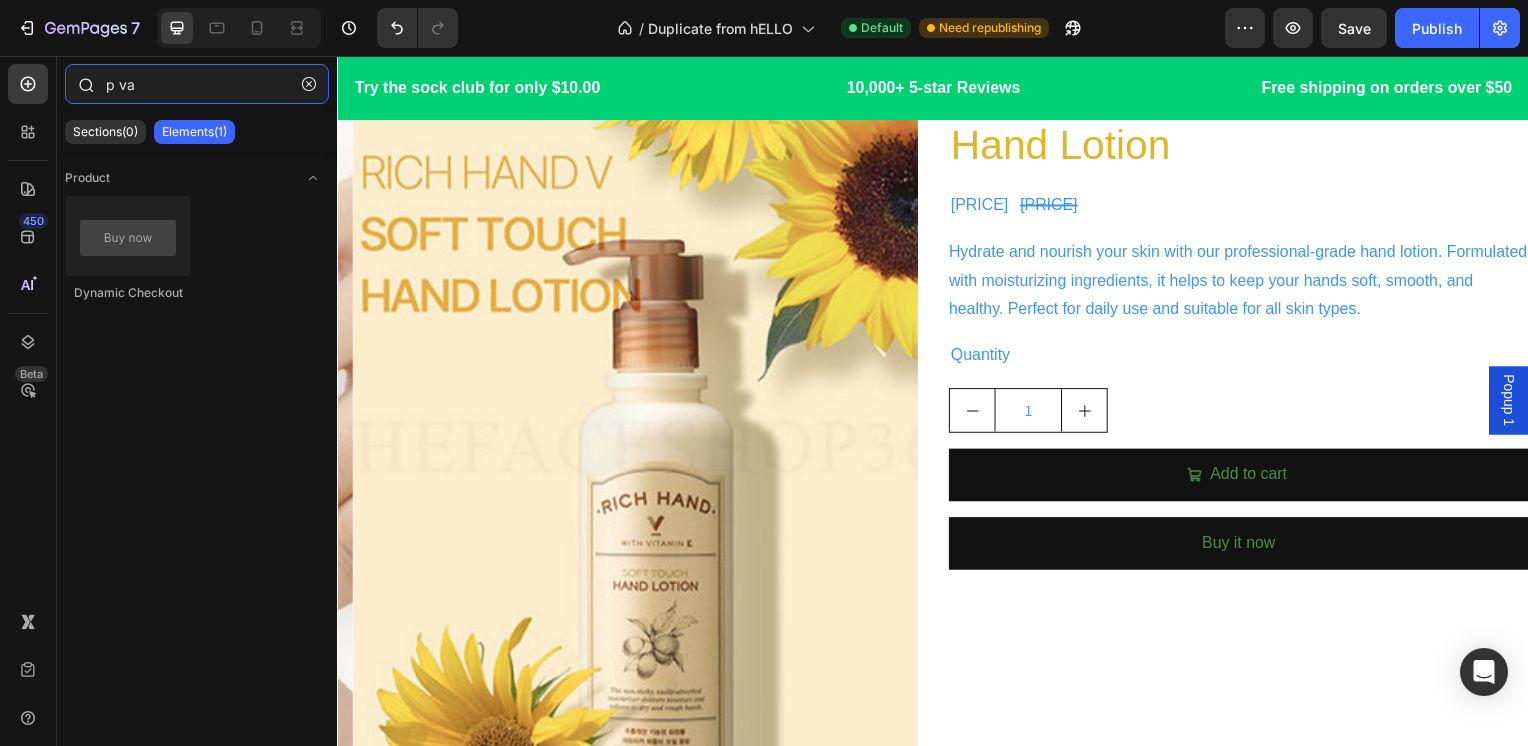 click on "p va" at bounding box center (197, 84) 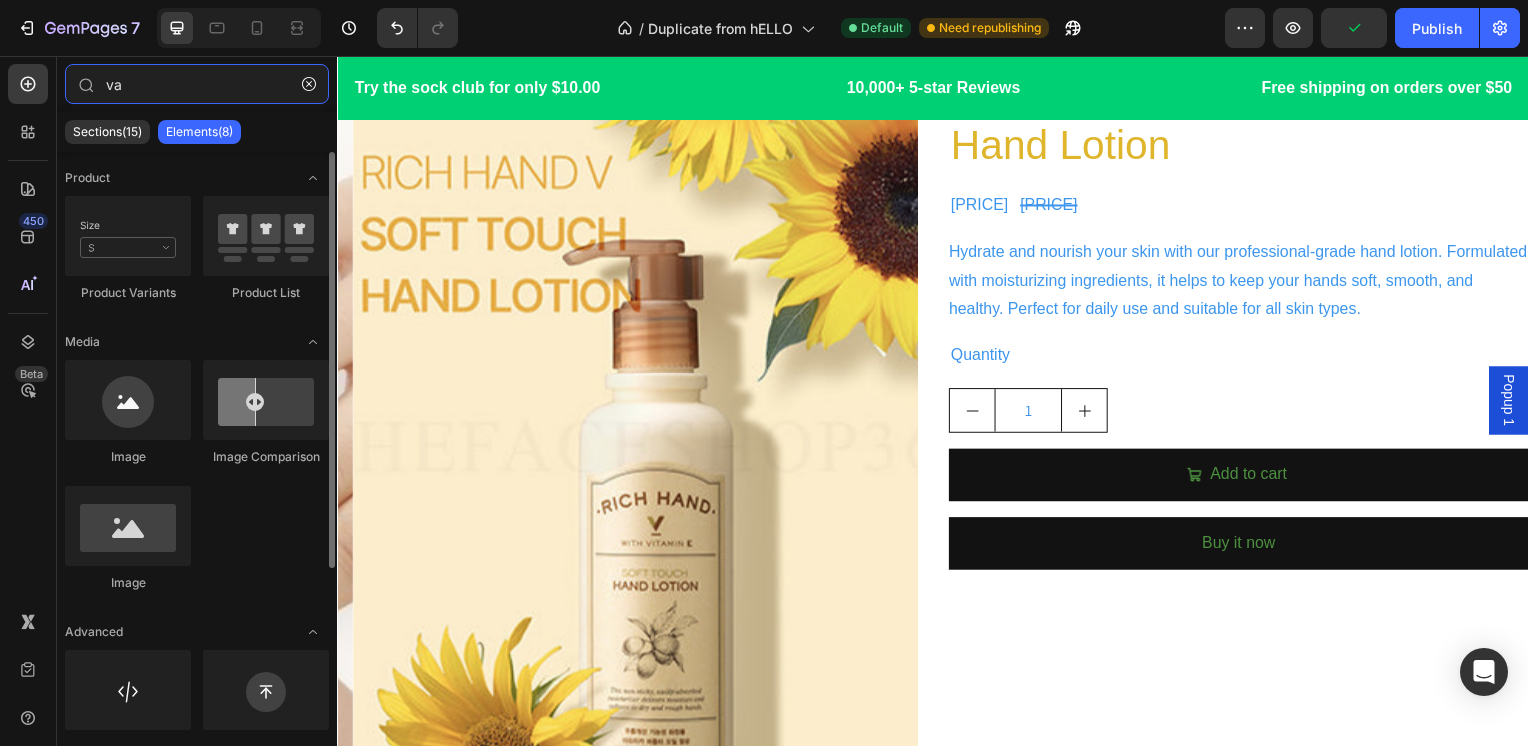 type on "v" 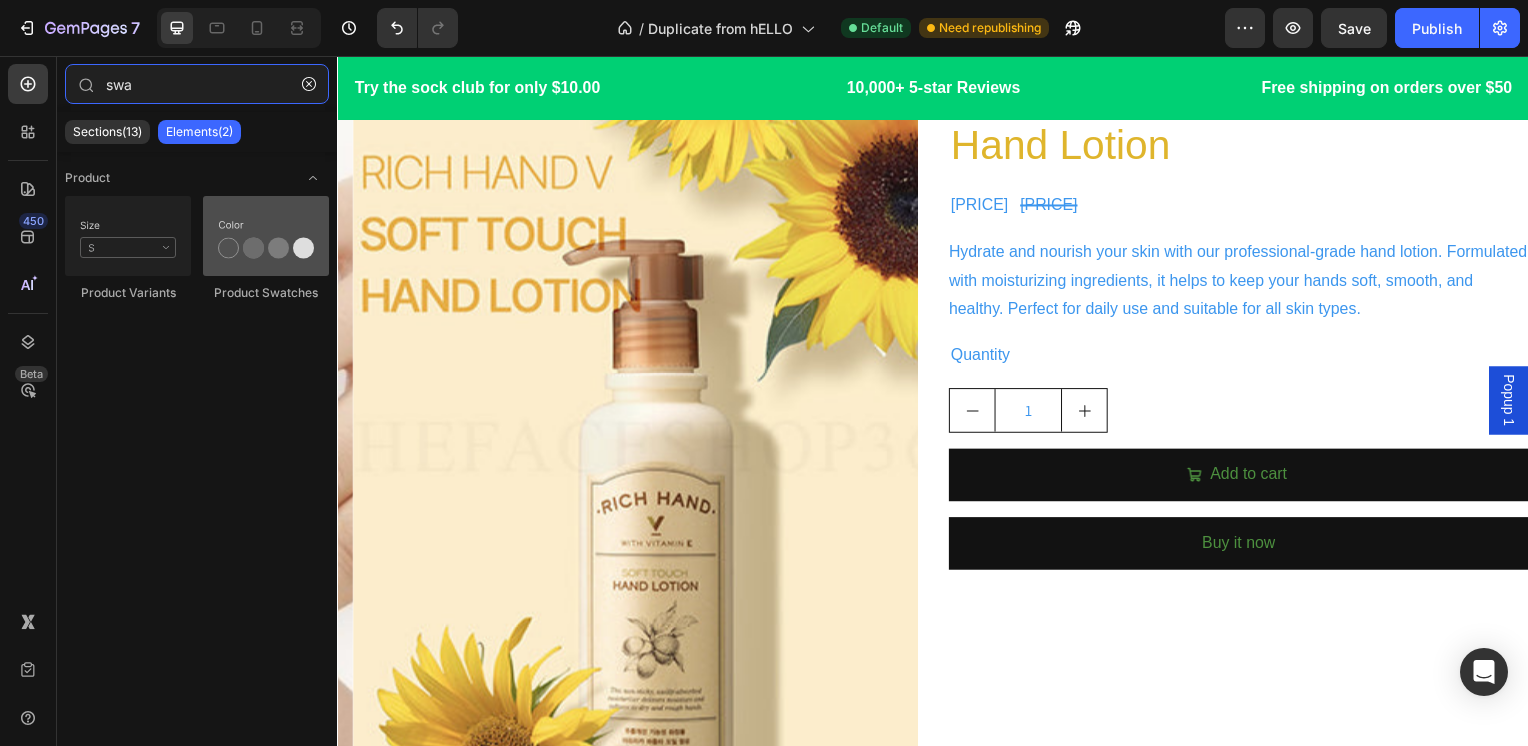 type on "swa" 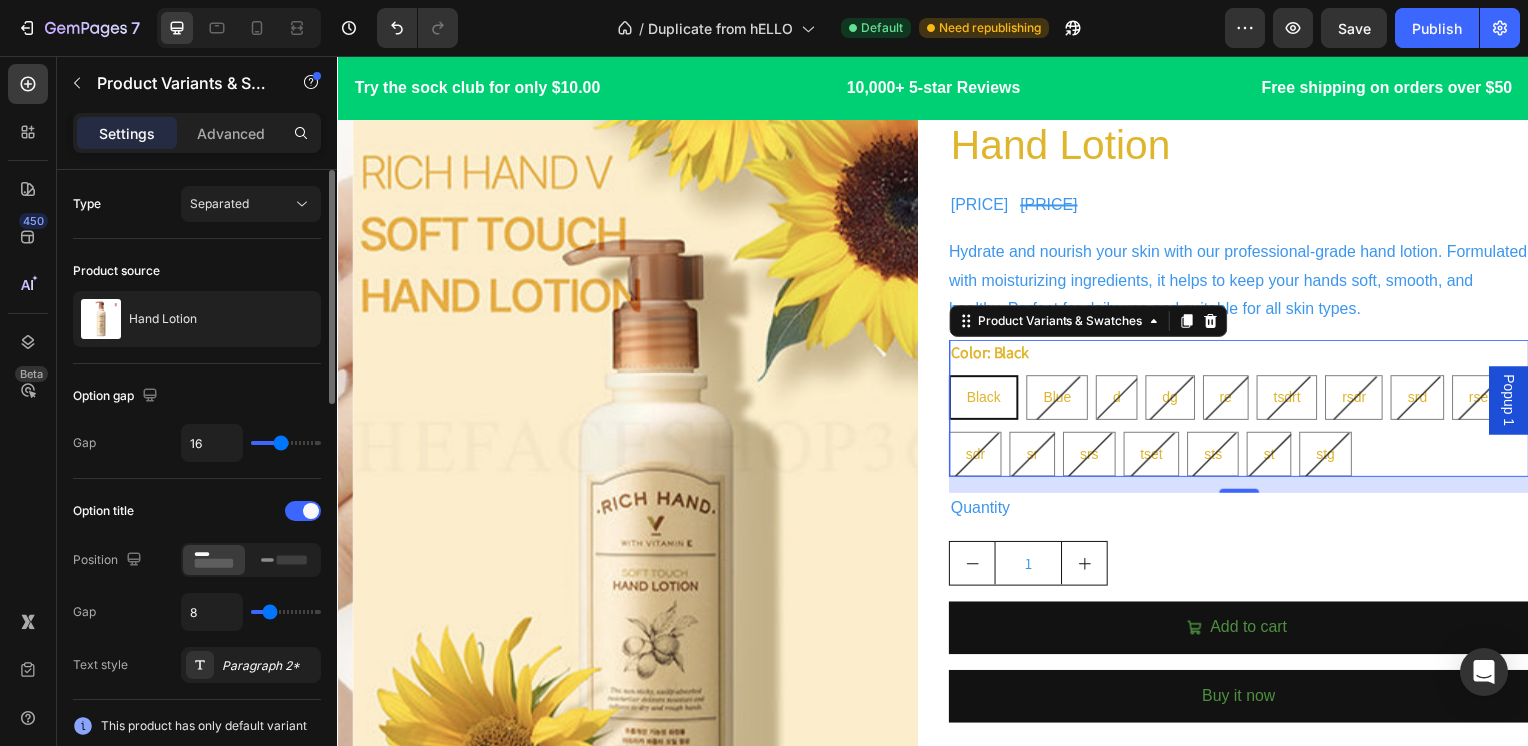 scroll, scrollTop: 200, scrollLeft: 0, axis: vertical 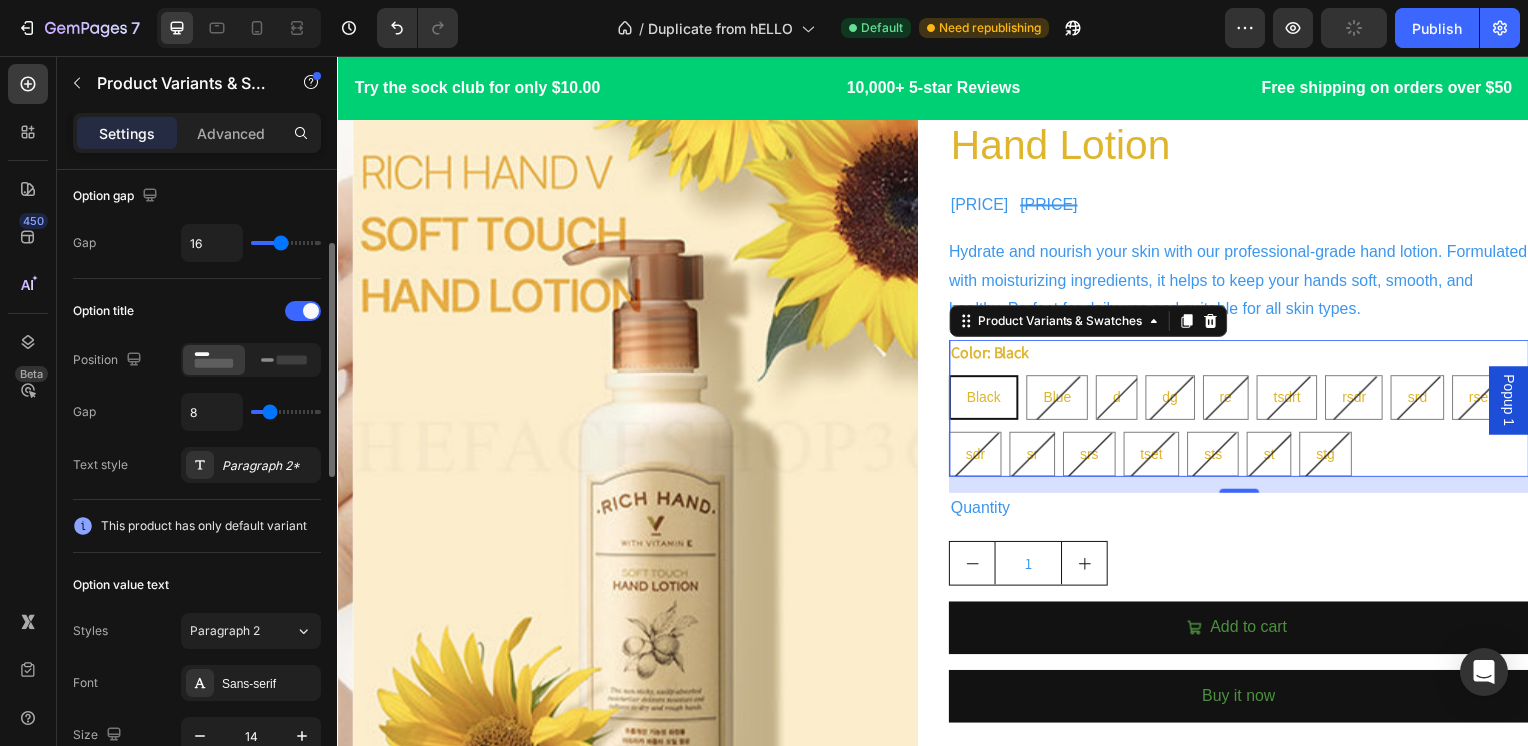 click 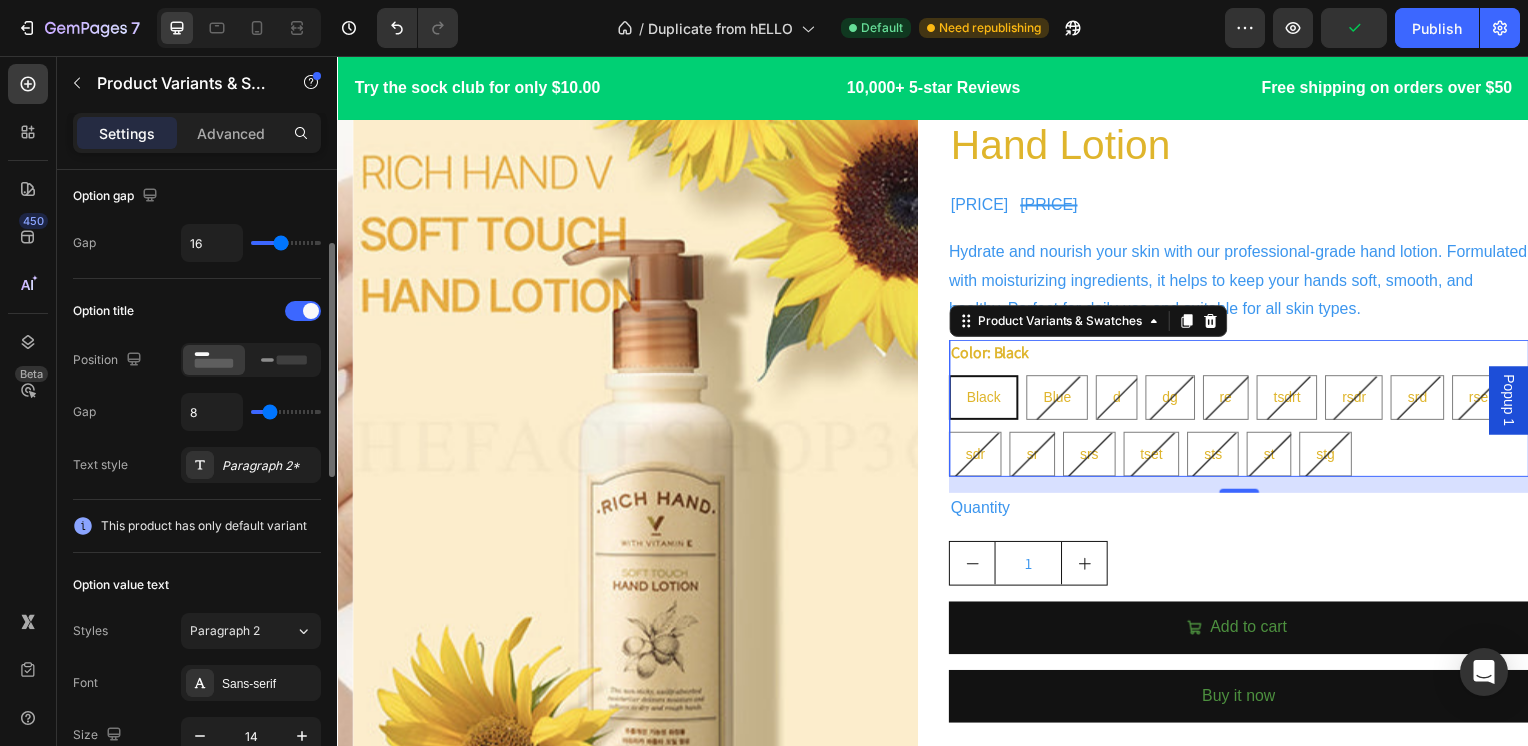 click on "This product has only default variant" at bounding box center (204, 526) 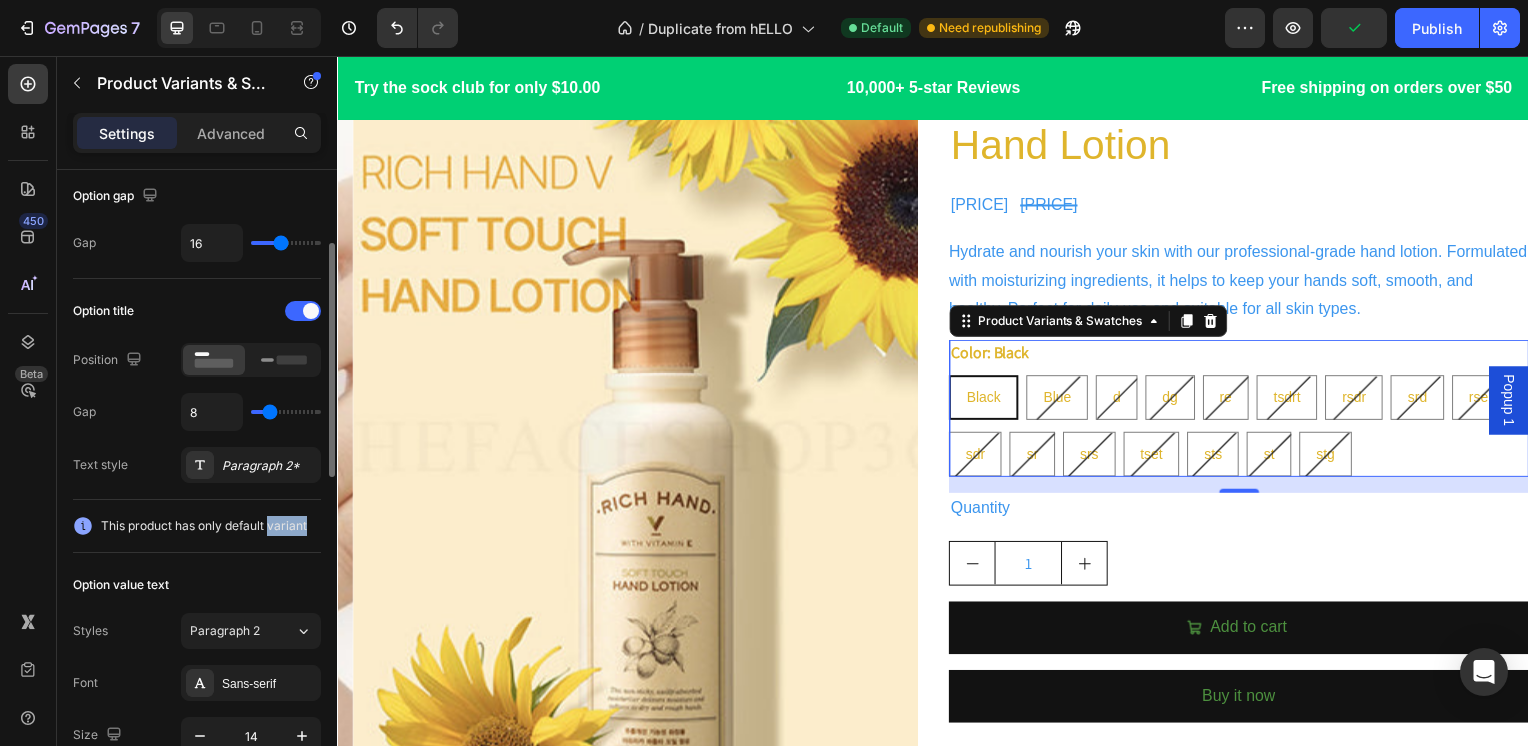 click on "This product has only default variant" at bounding box center (204, 526) 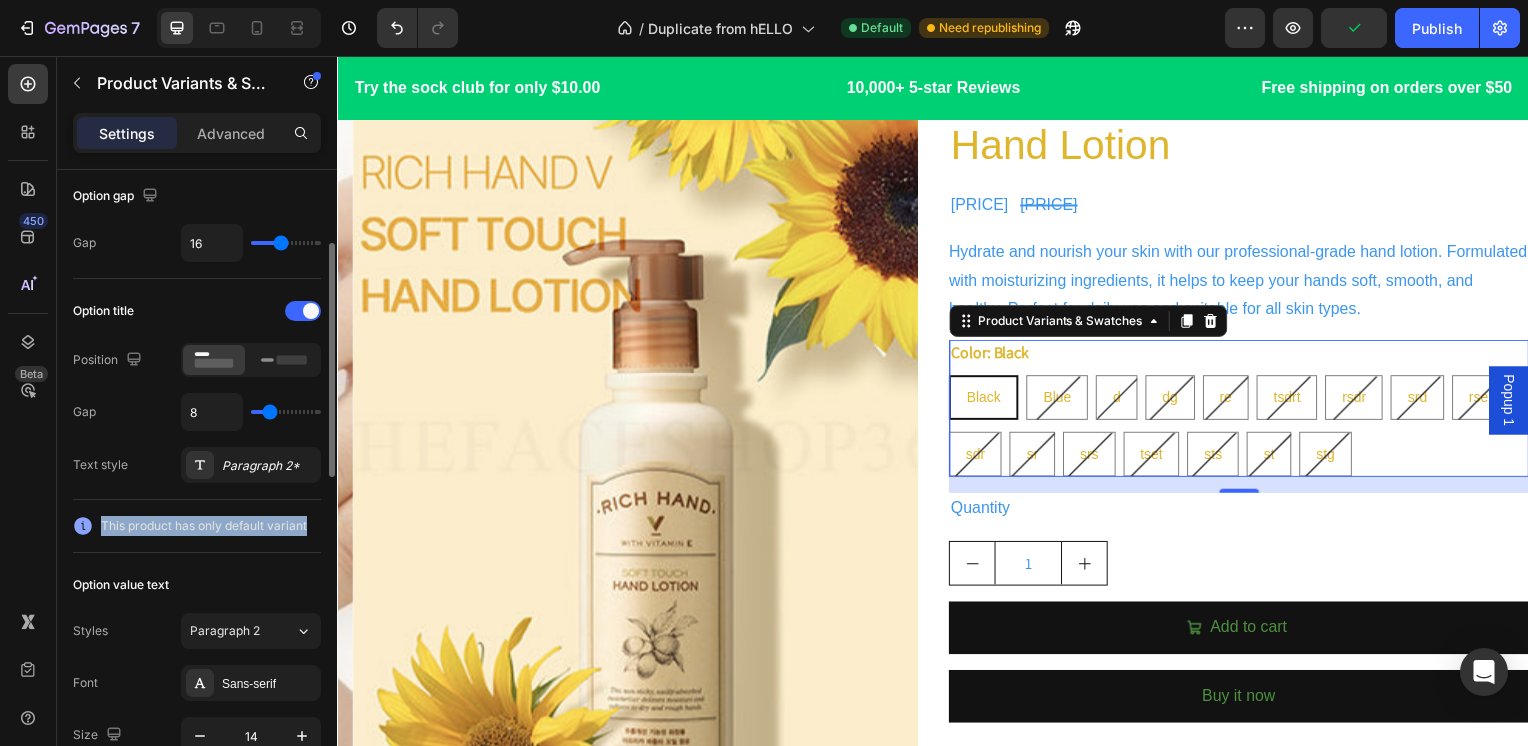 click on "This product has only default variant" at bounding box center [204, 526] 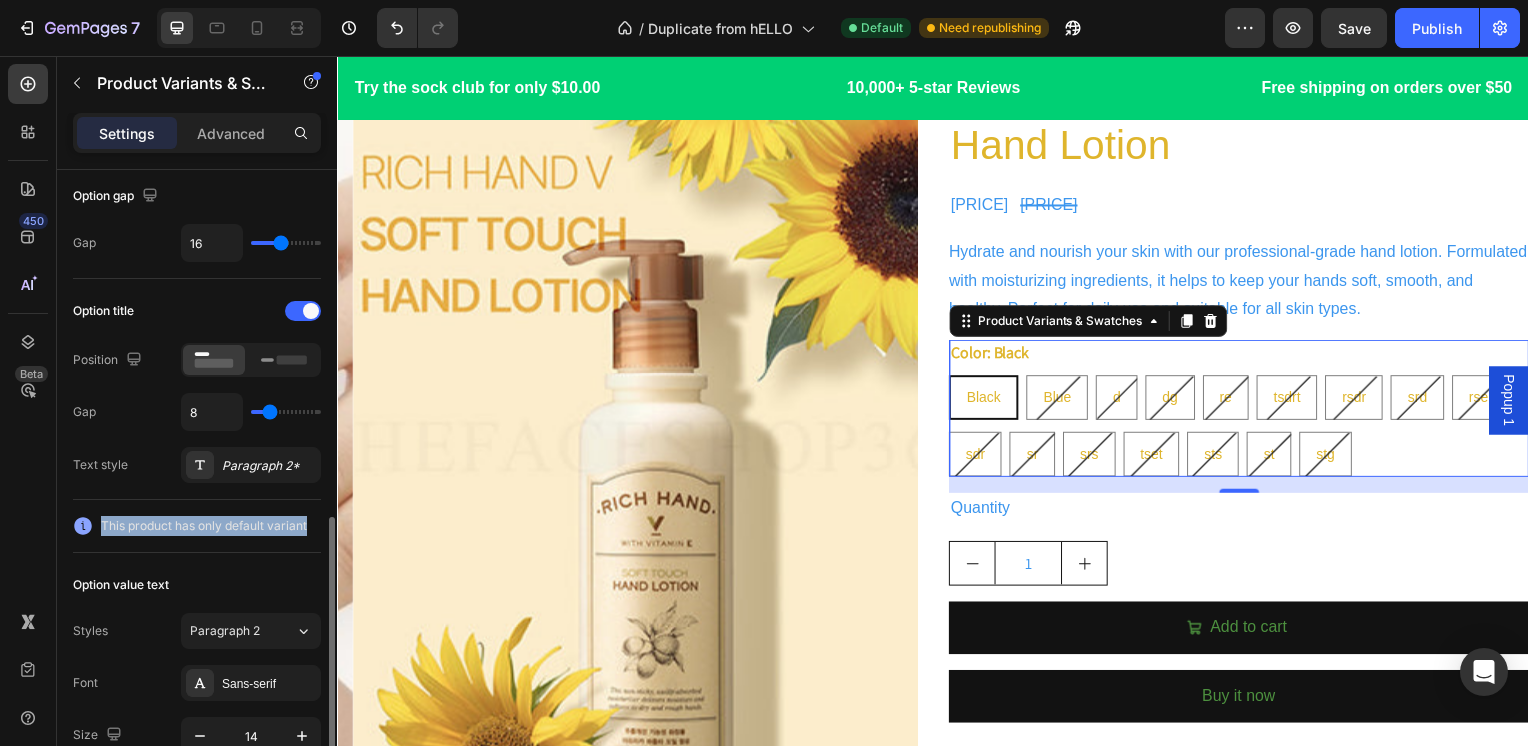 scroll, scrollTop: 400, scrollLeft: 0, axis: vertical 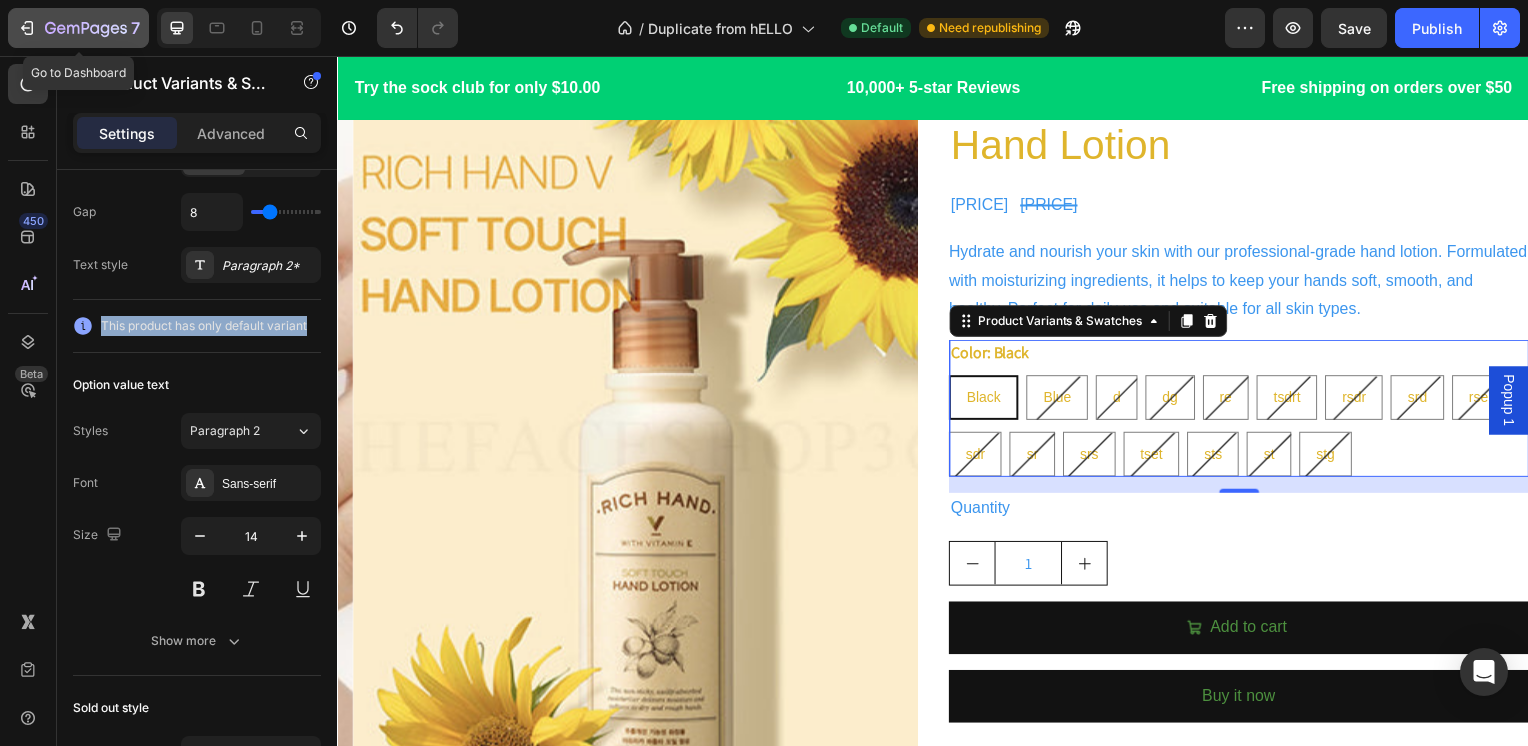 click 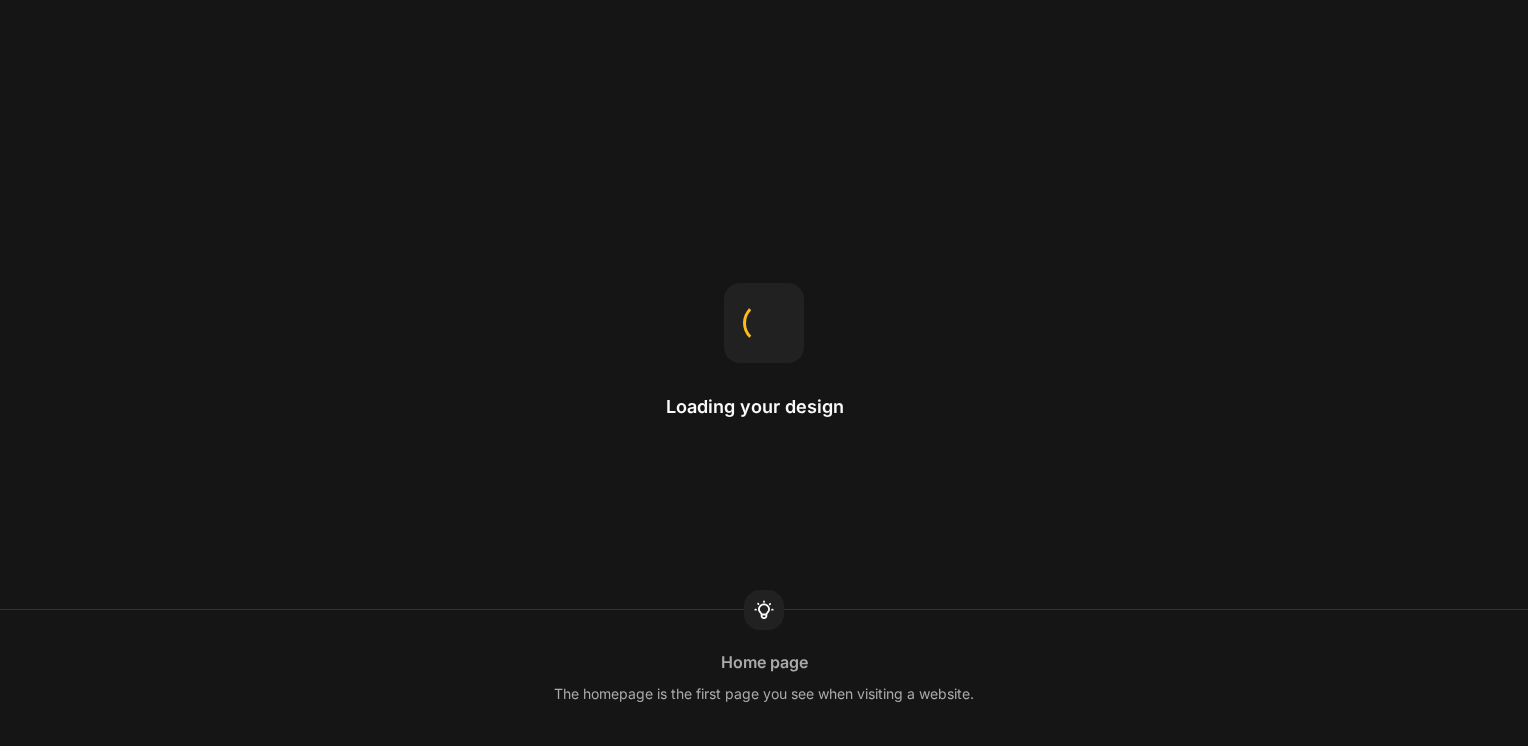 scroll, scrollTop: 0, scrollLeft: 0, axis: both 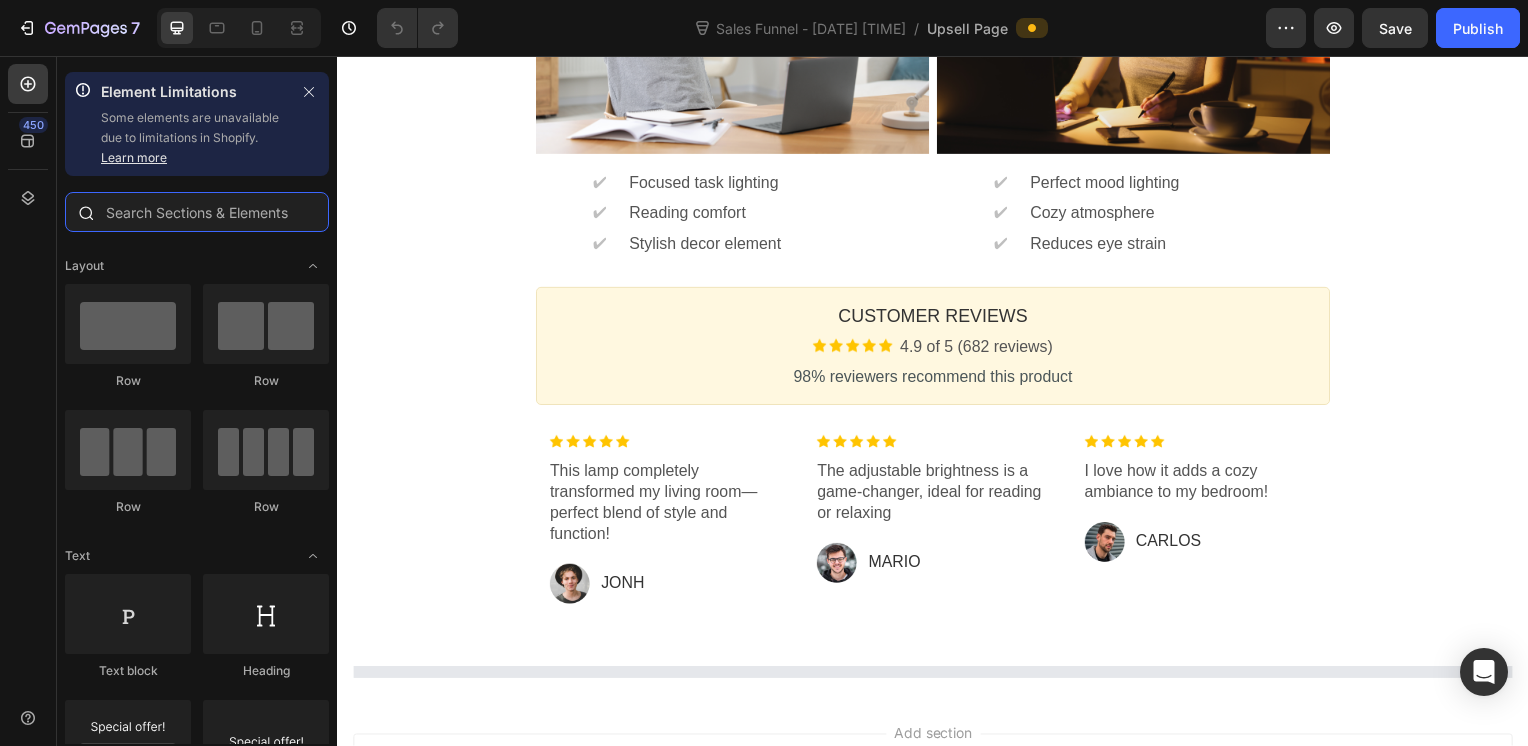 click at bounding box center (197, 212) 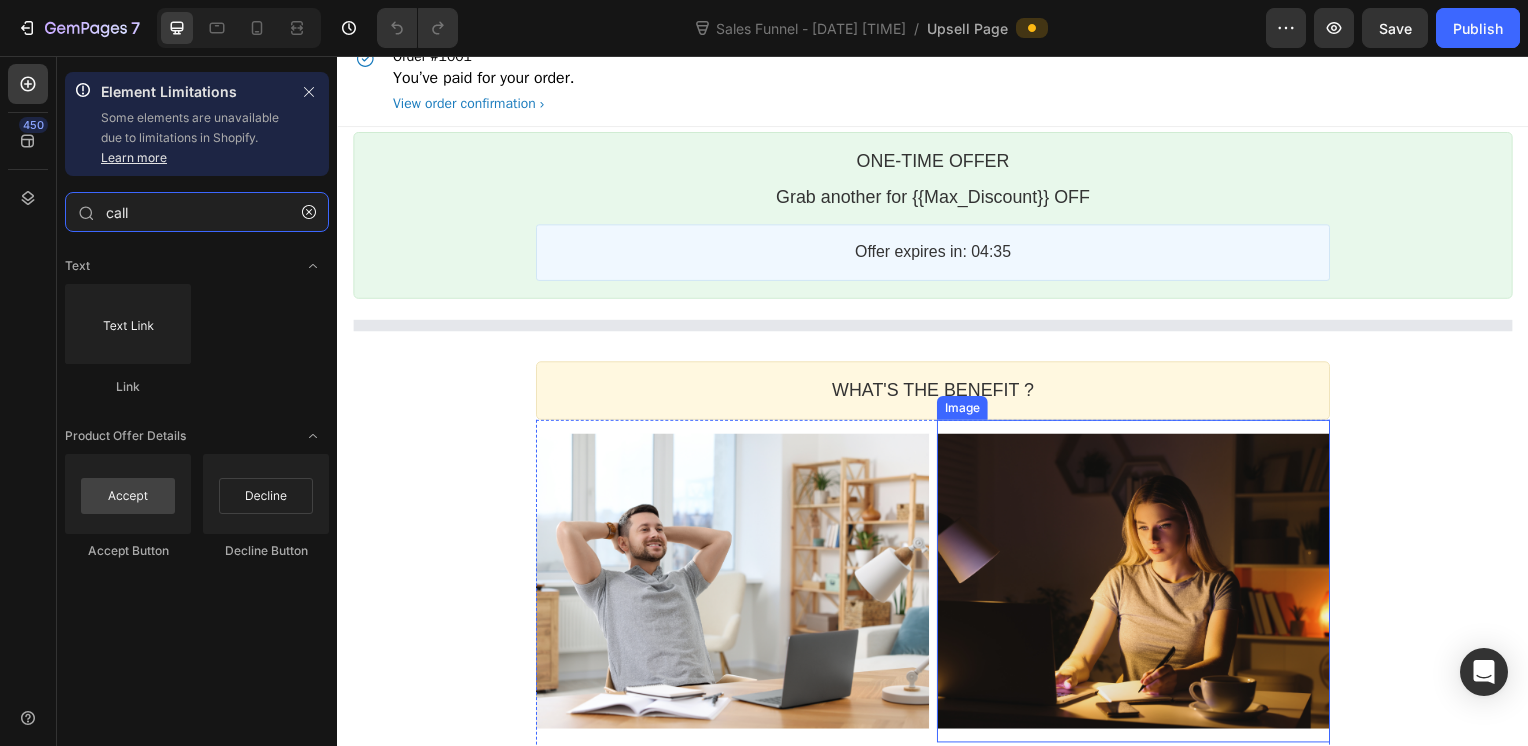 scroll, scrollTop: 0, scrollLeft: 0, axis: both 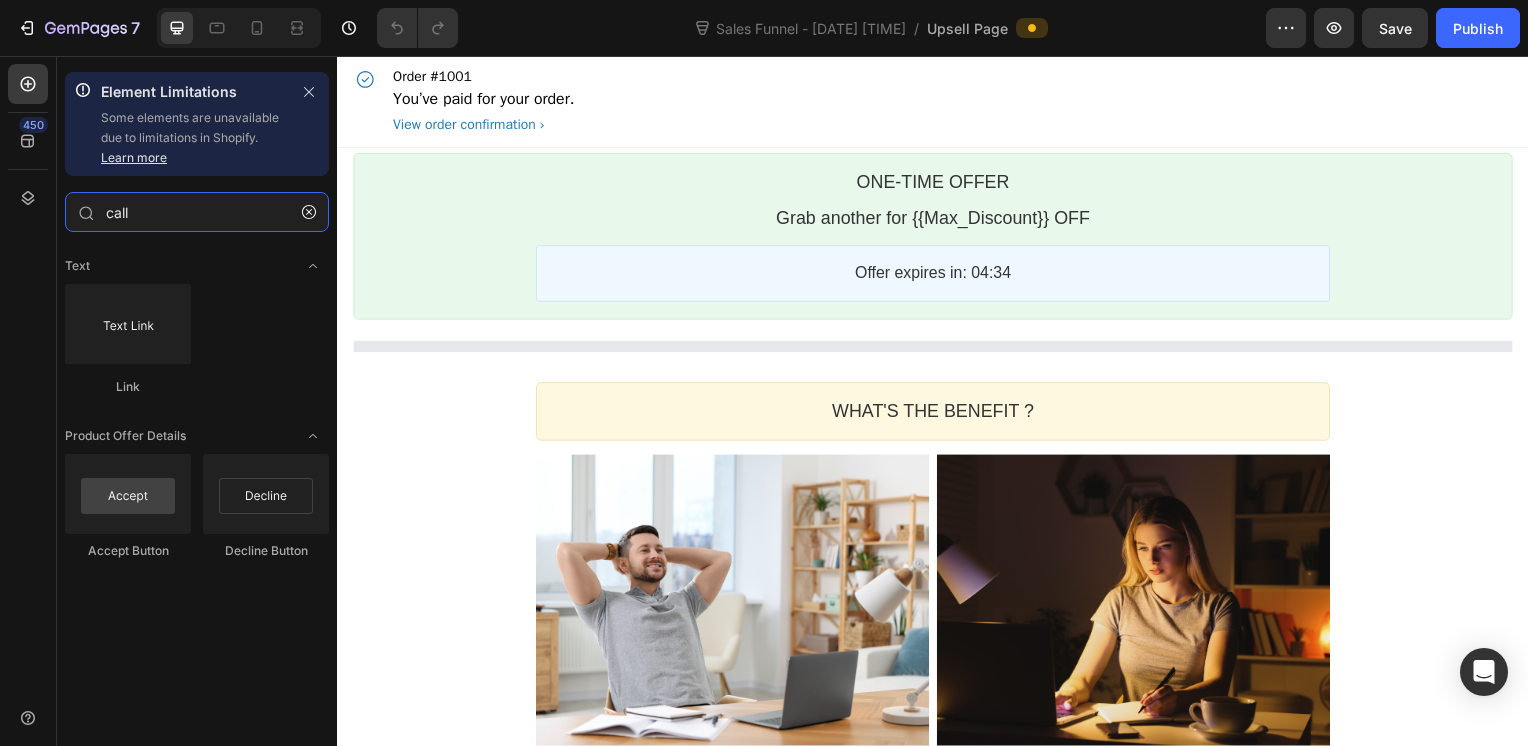 type on "call" 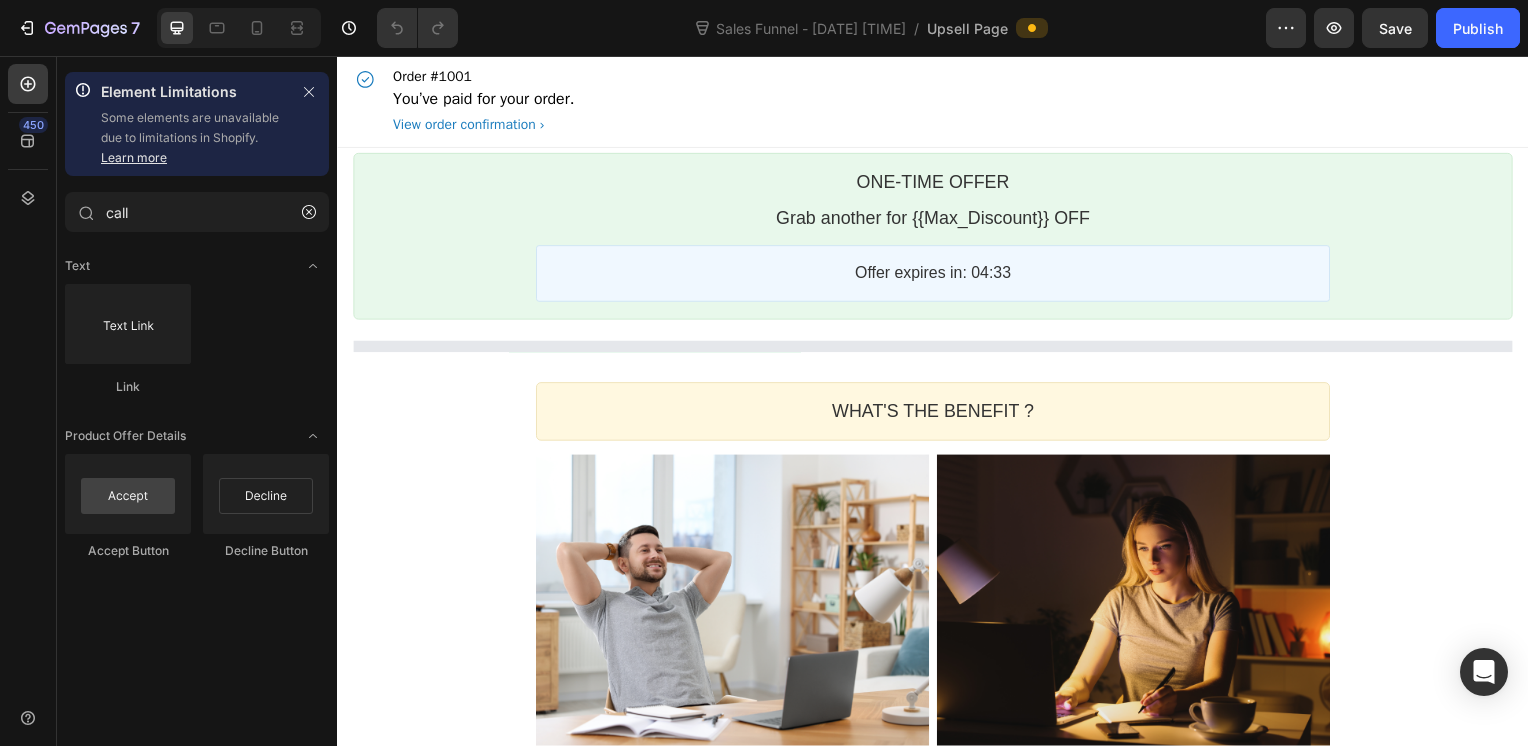 click on "Order #1001 You’ve paid for your order. View order confirmation" at bounding box center [937, 102] 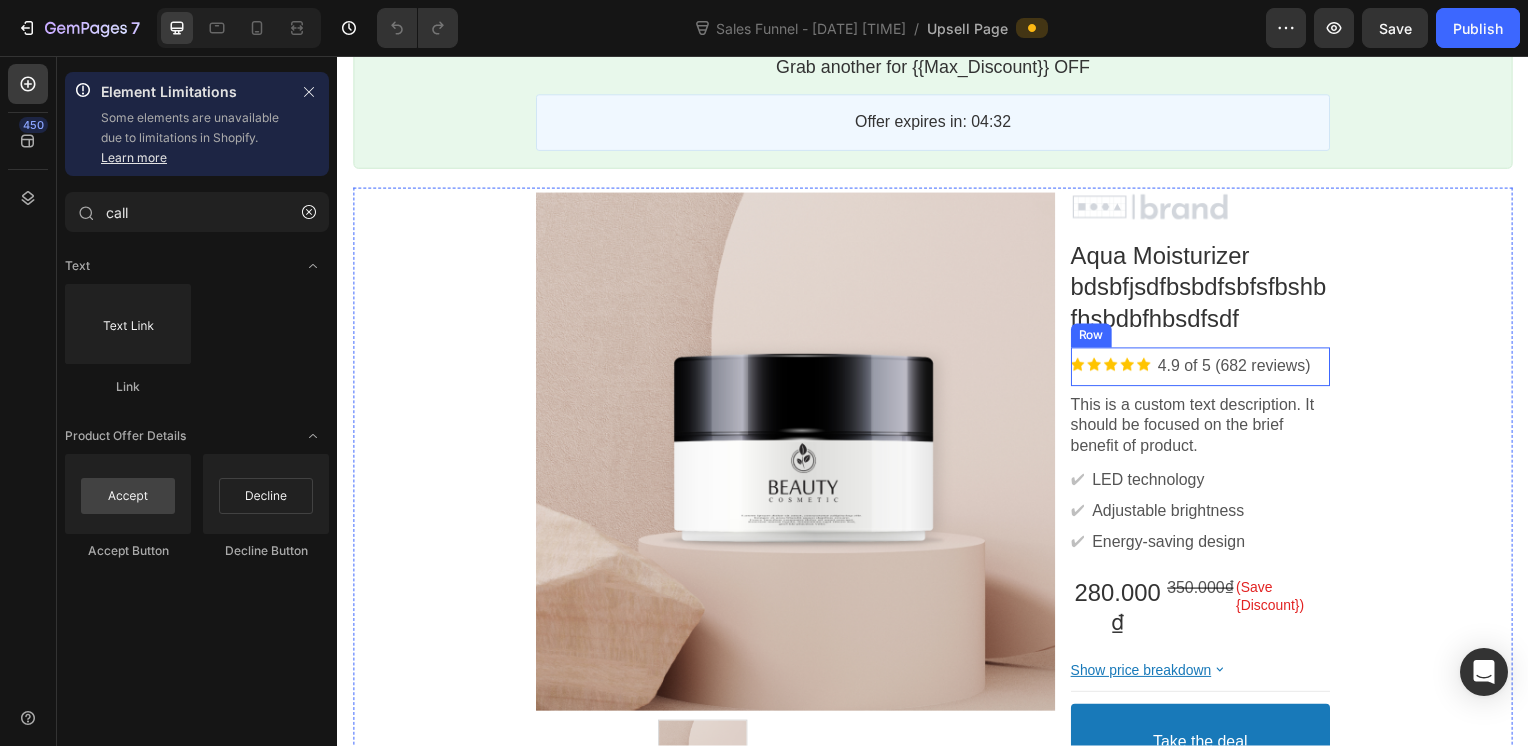 scroll, scrollTop: 200, scrollLeft: 0, axis: vertical 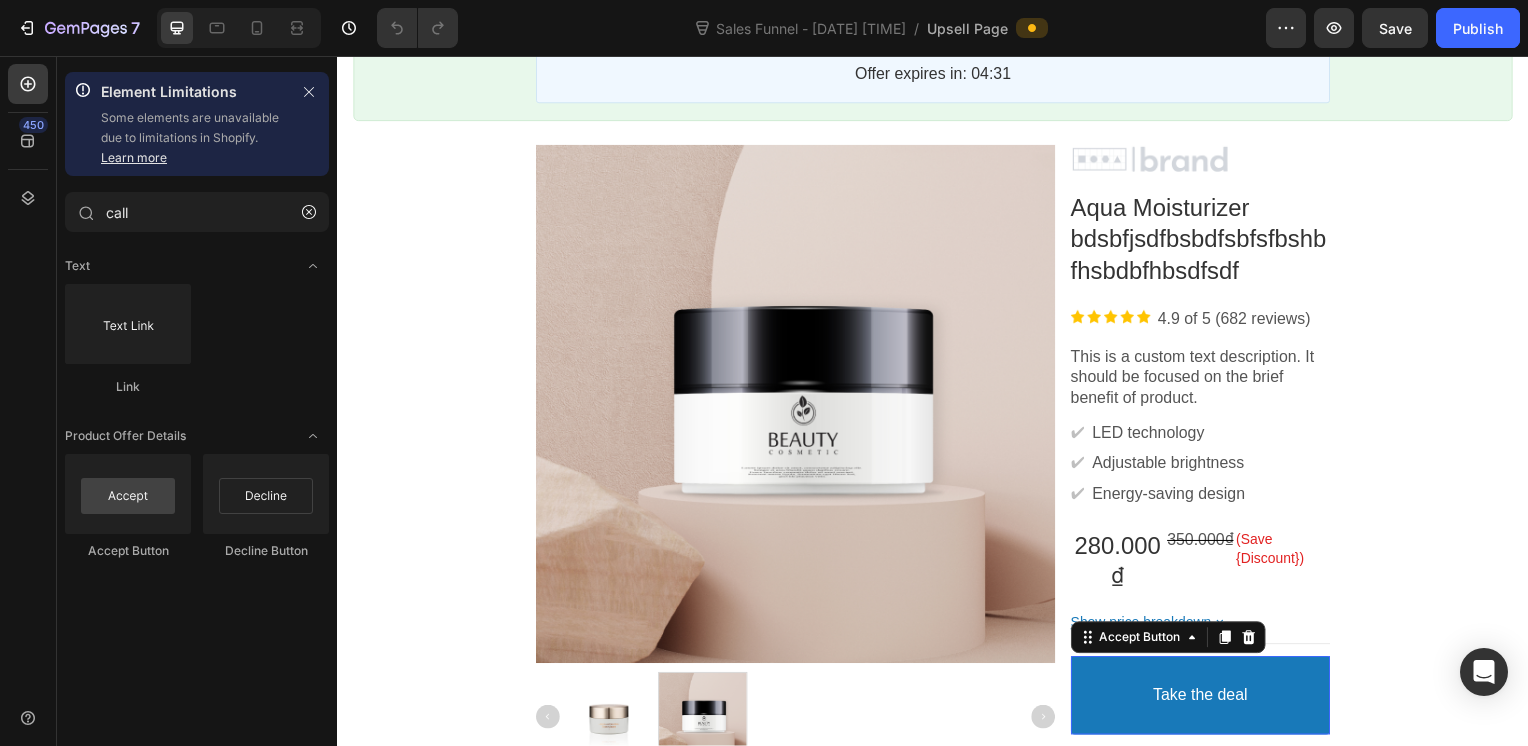 click on "Take the deal" at bounding box center [1206, 700] 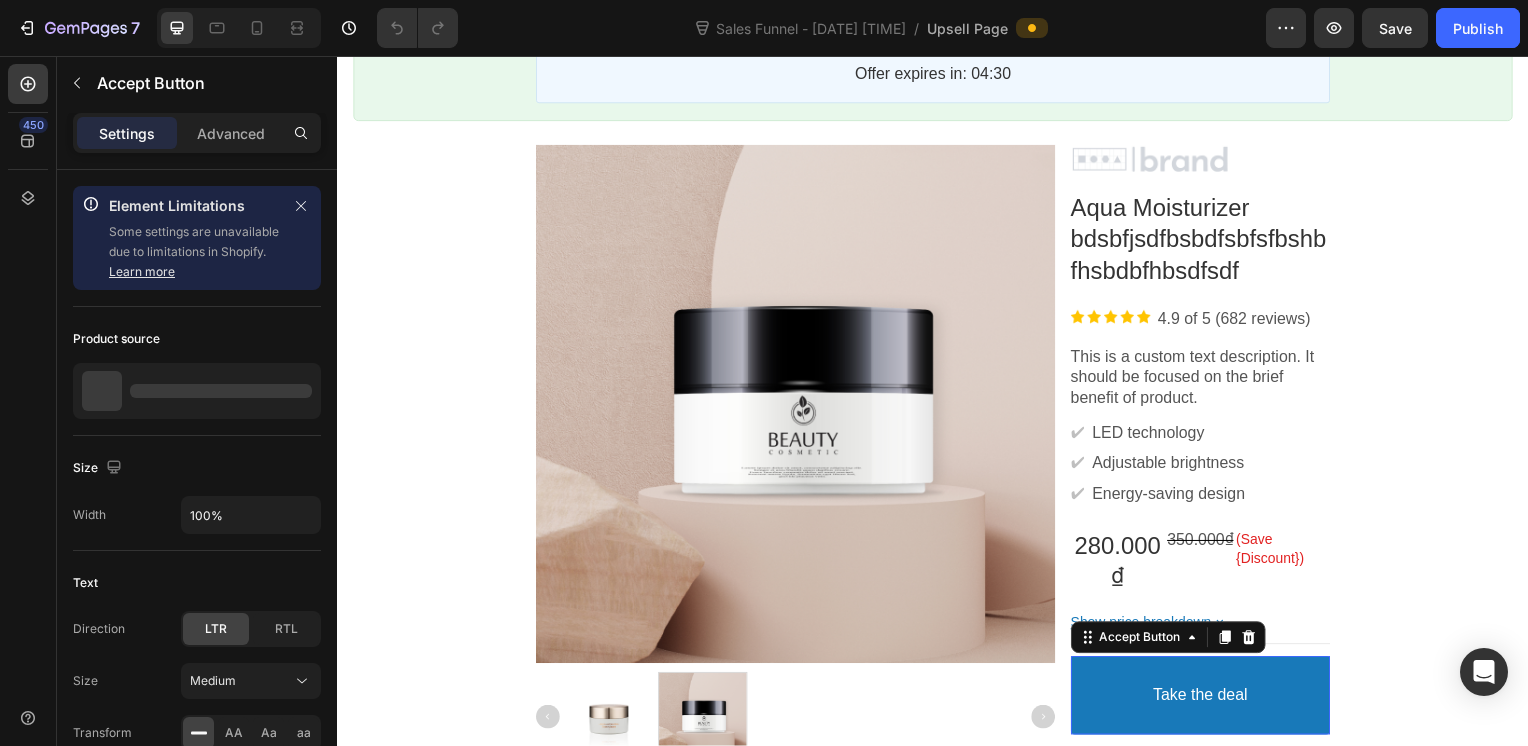 scroll, scrollTop: 400, scrollLeft: 0, axis: vertical 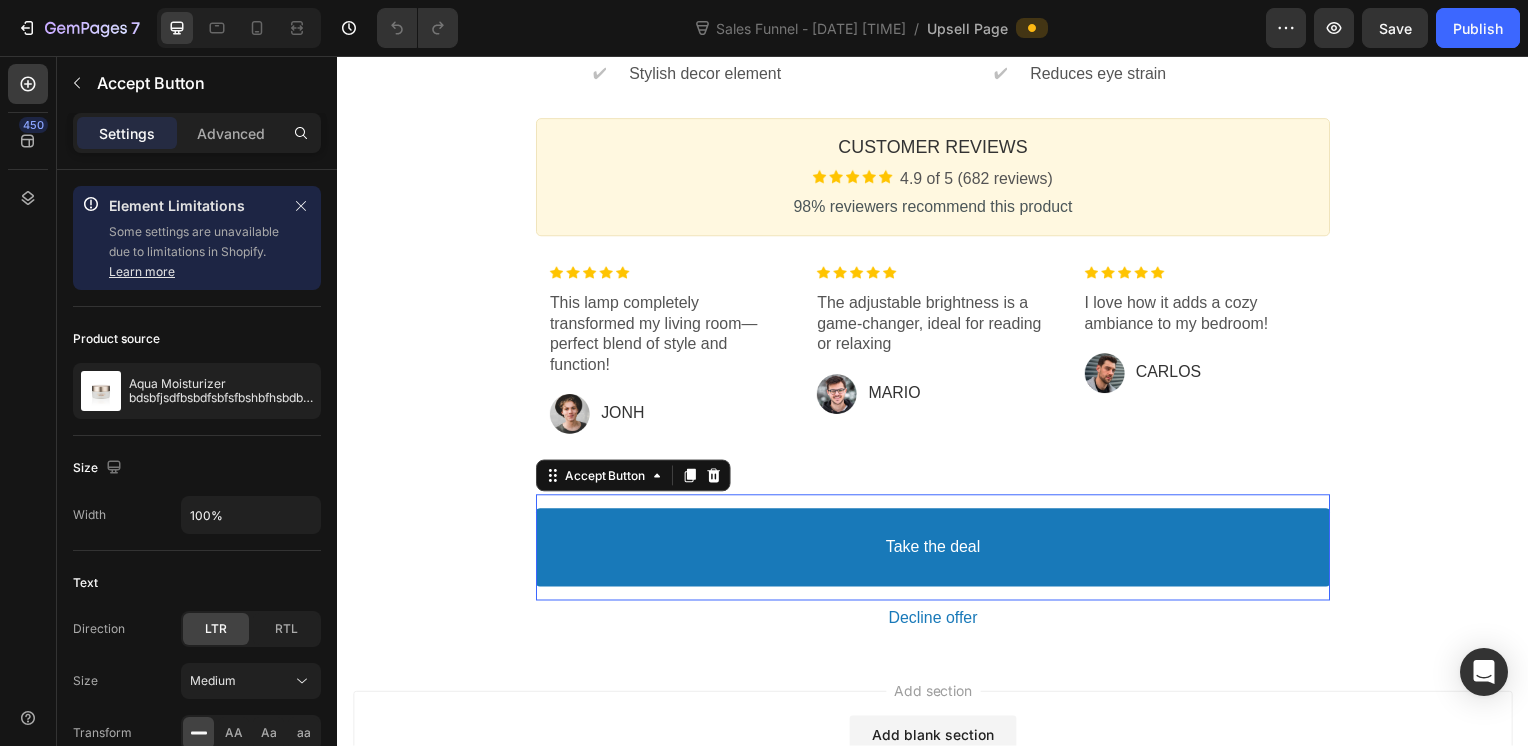 click on "Take the deal" at bounding box center [937, 551] 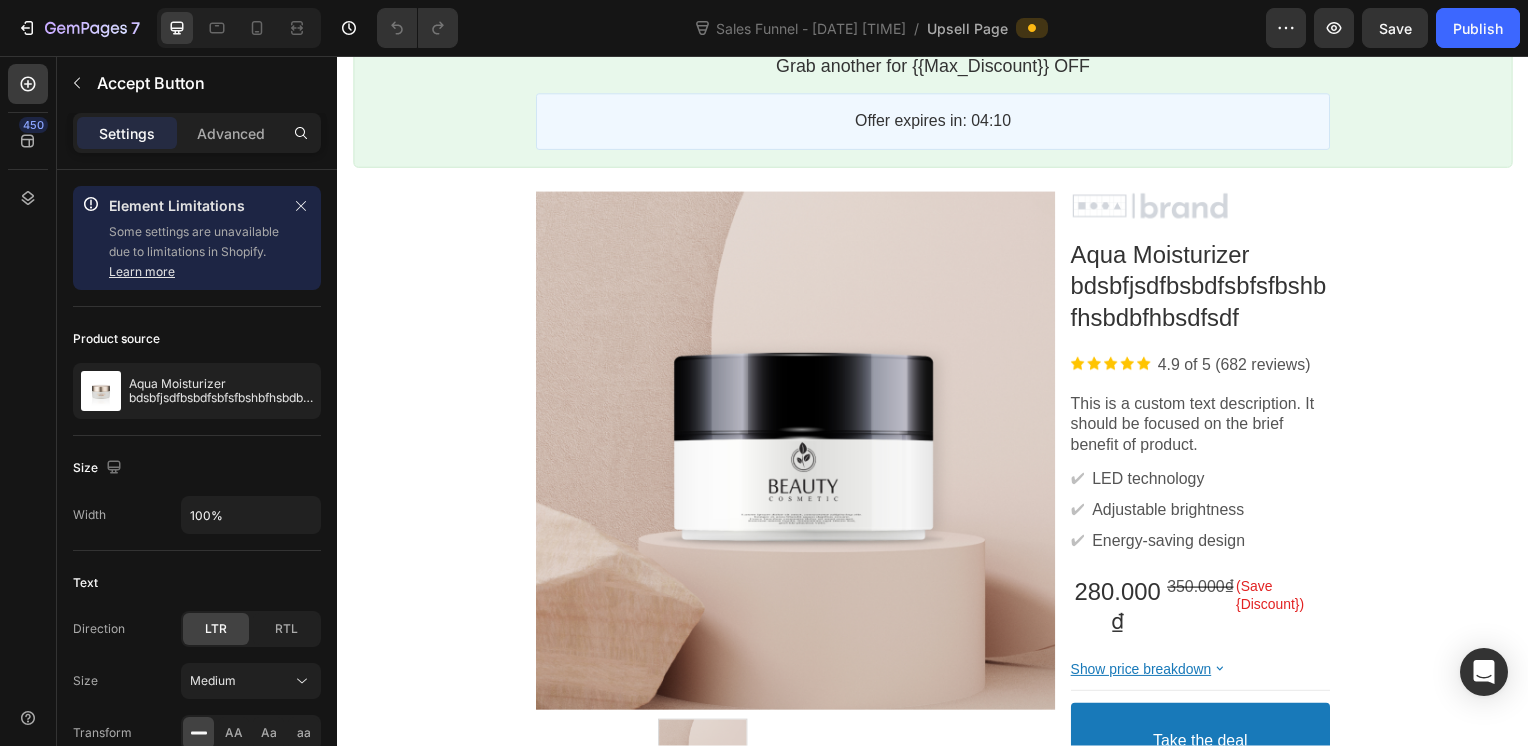 scroll, scrollTop: 0, scrollLeft: 0, axis: both 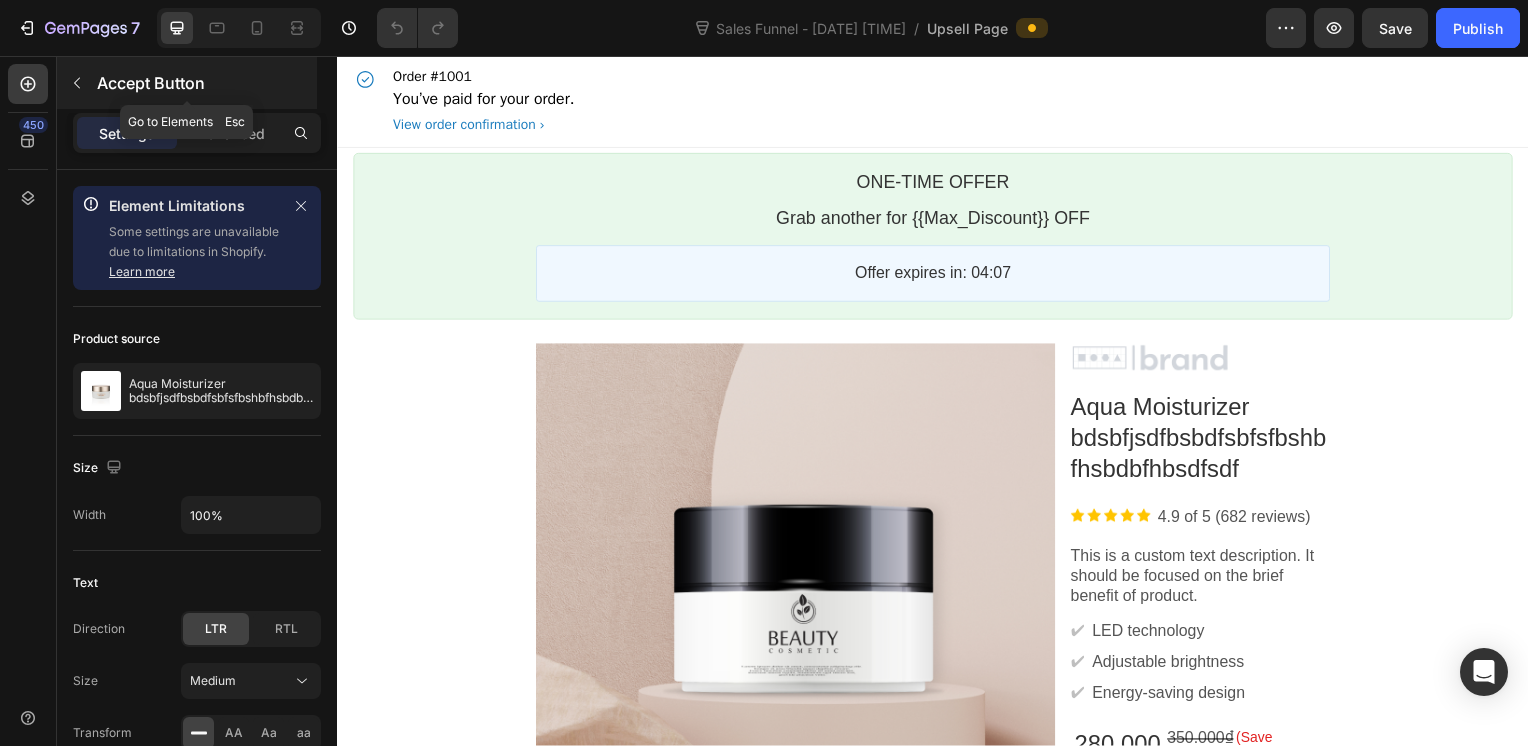 click 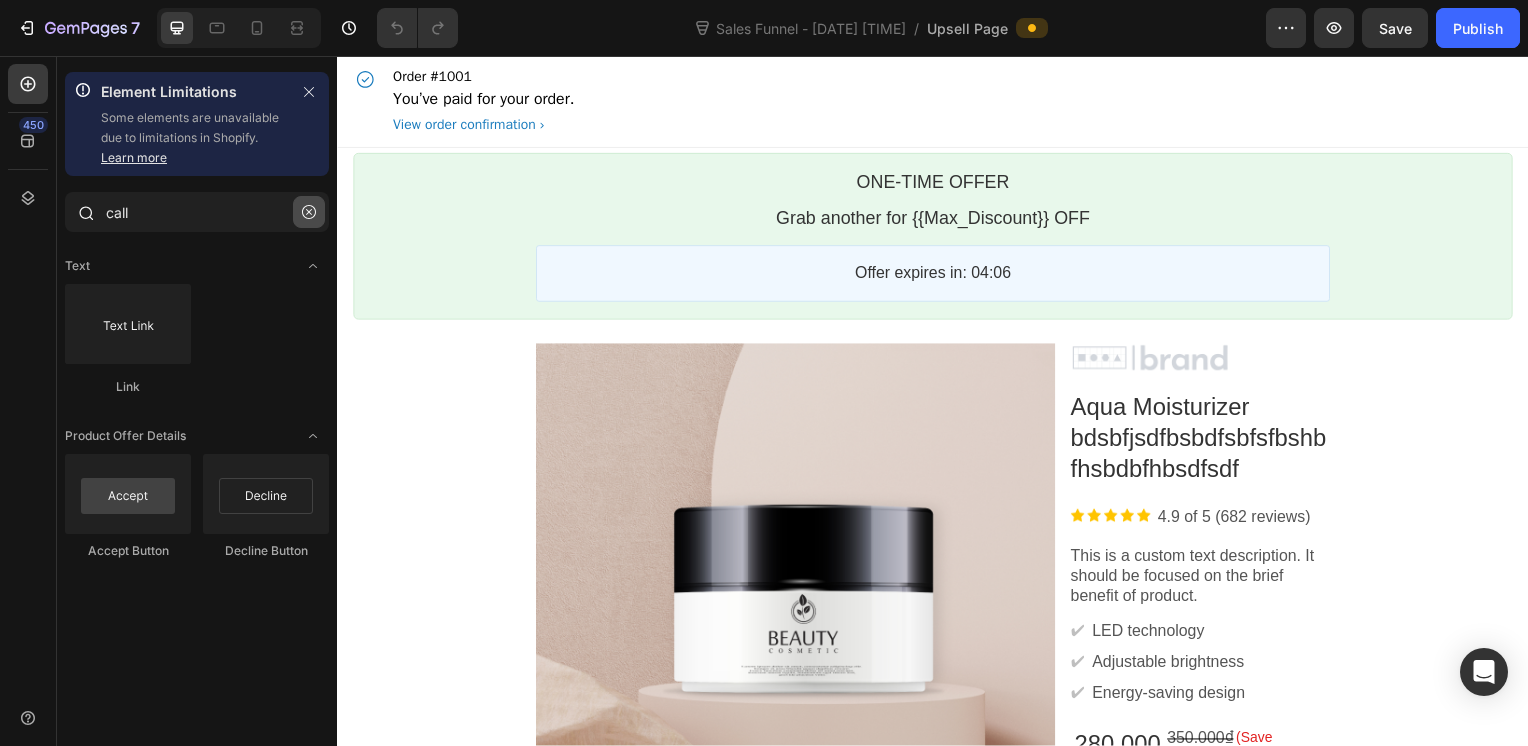 click 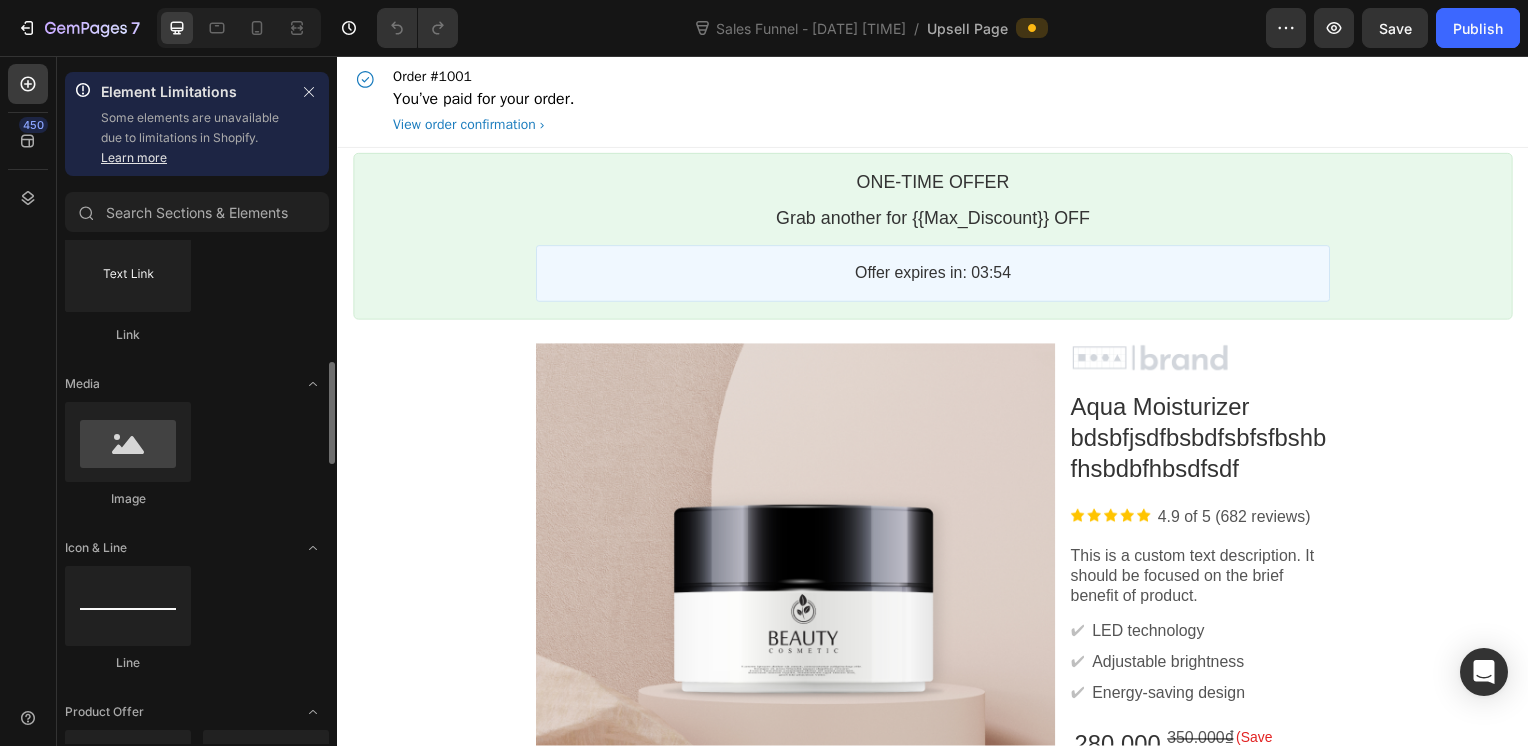 scroll, scrollTop: 400, scrollLeft: 0, axis: vertical 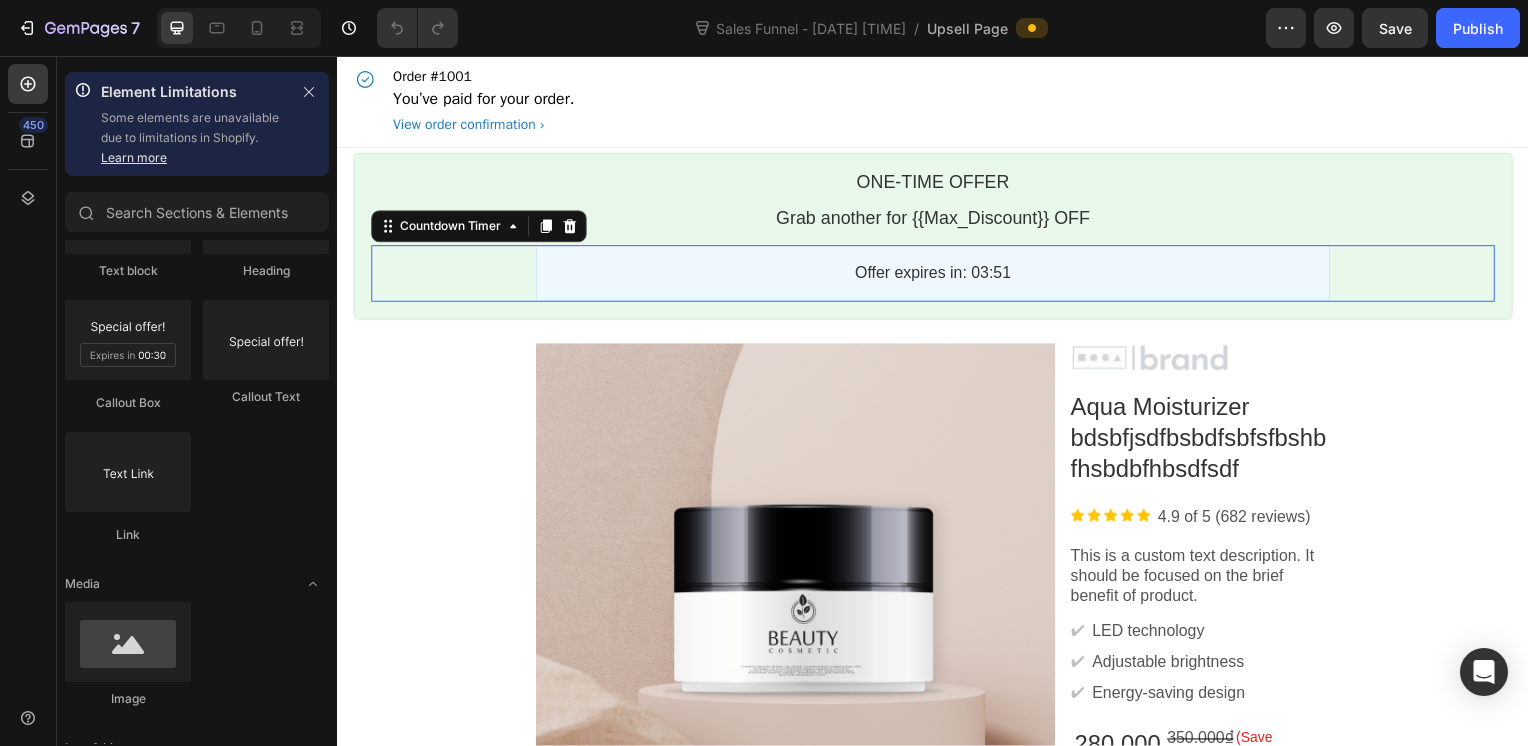click on "Offer expires in: 03:51" at bounding box center [937, 275] 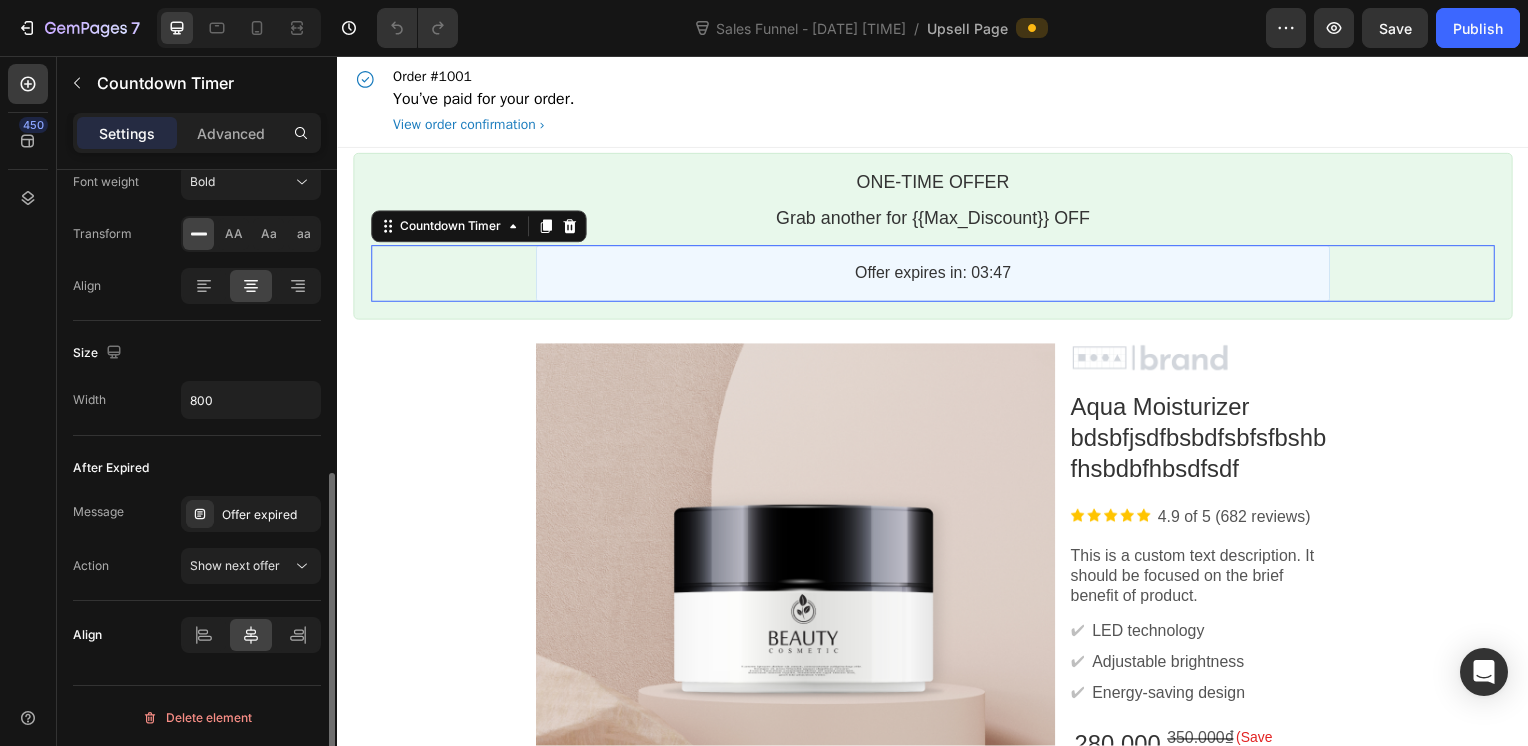 scroll, scrollTop: 0, scrollLeft: 0, axis: both 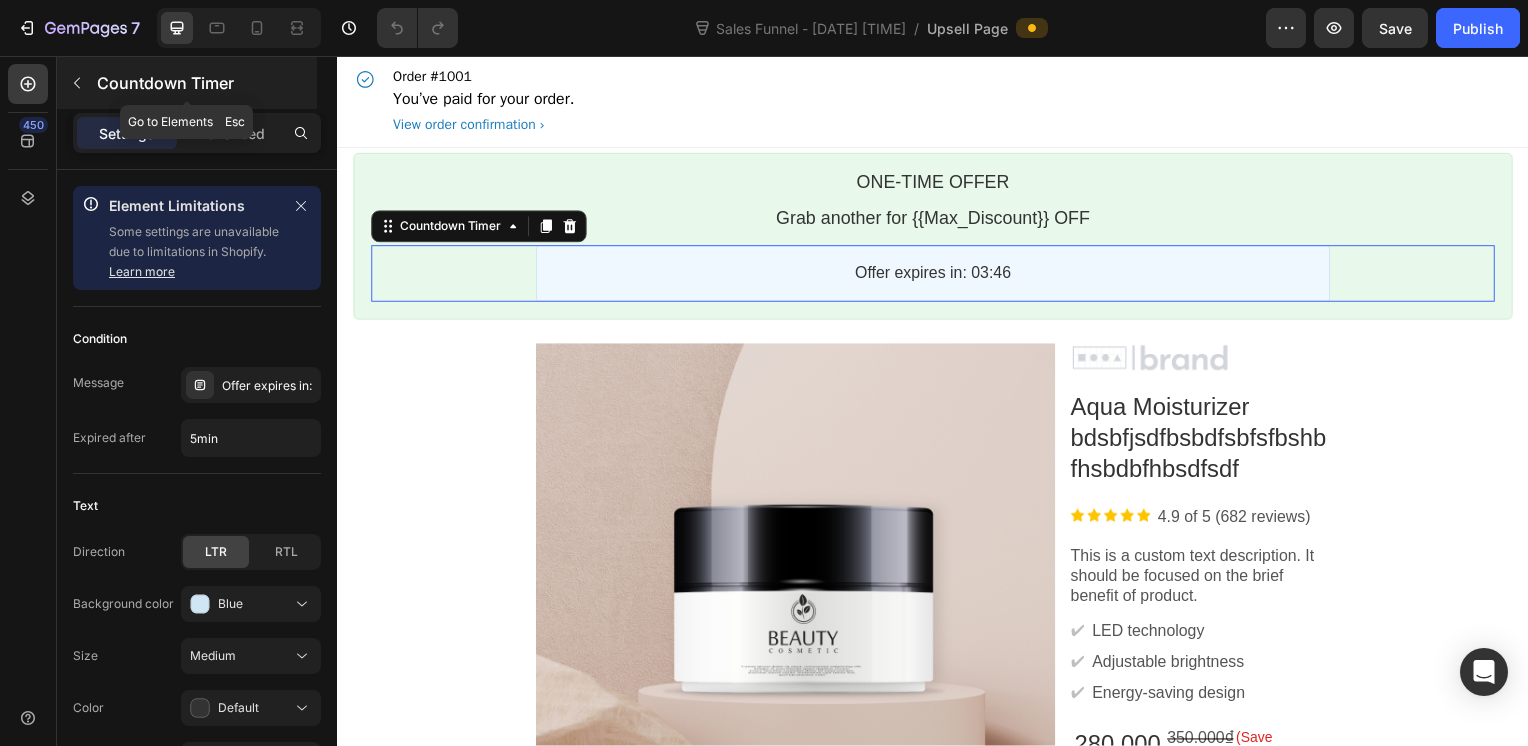 click at bounding box center [77, 83] 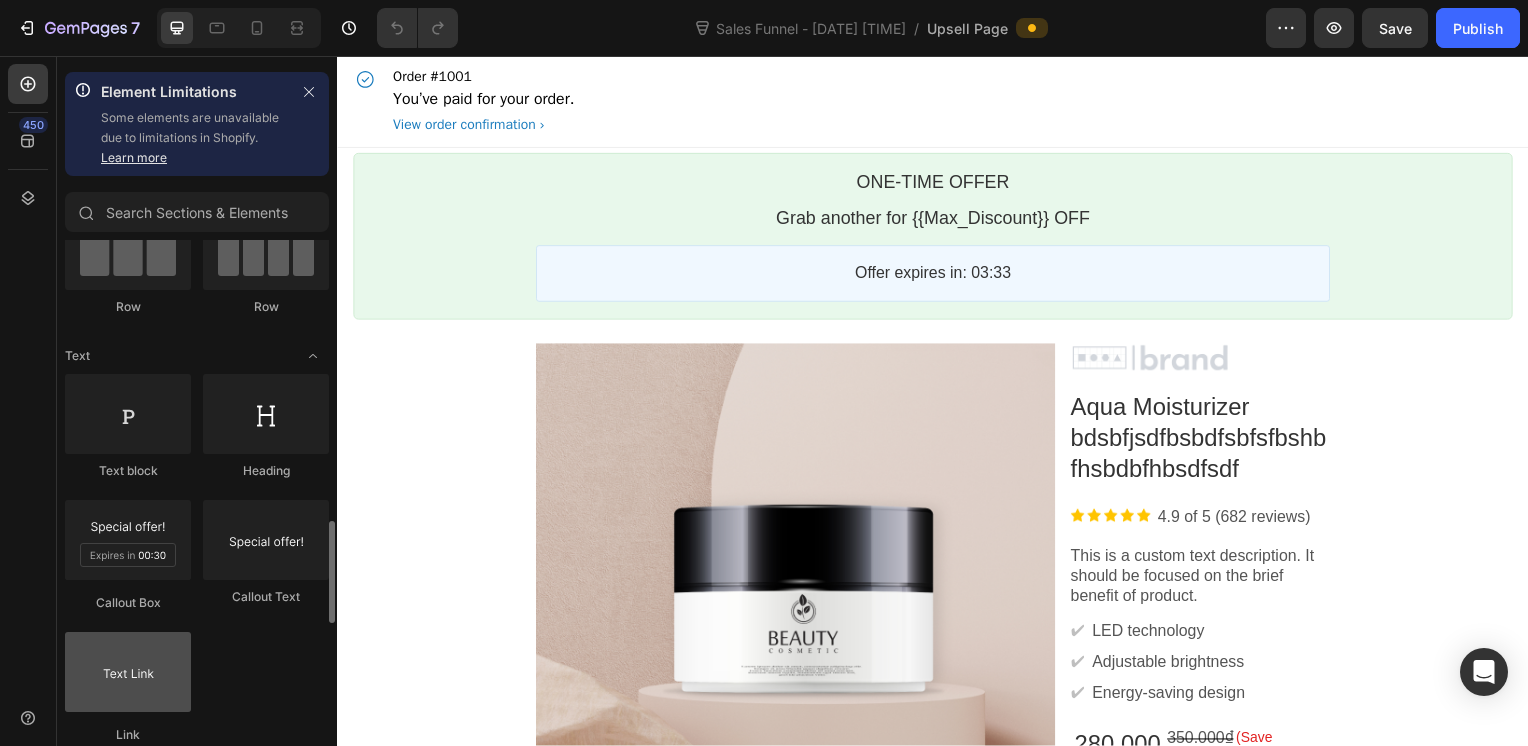 scroll, scrollTop: 400, scrollLeft: 0, axis: vertical 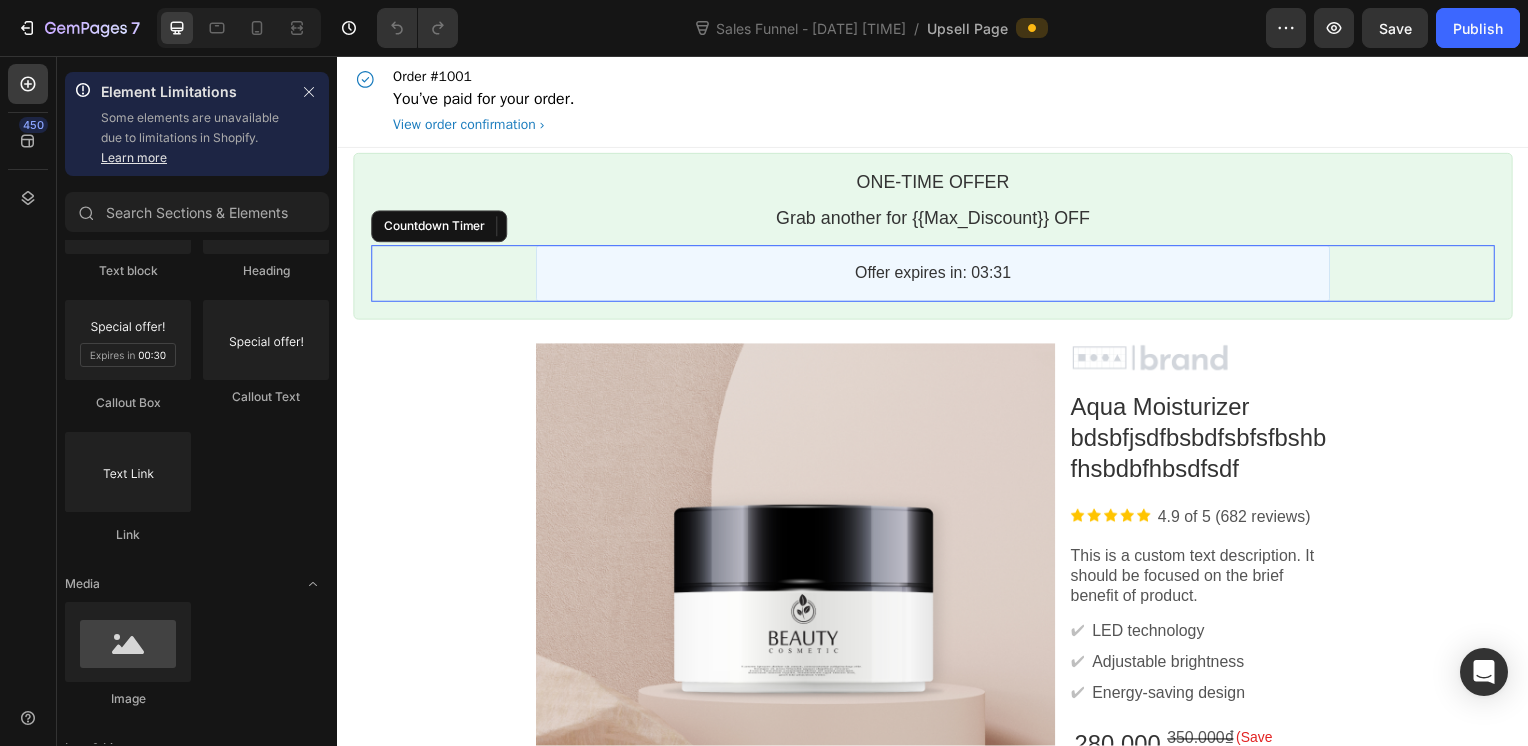 click on "Offer expires in: 03:31" at bounding box center [937, 275] 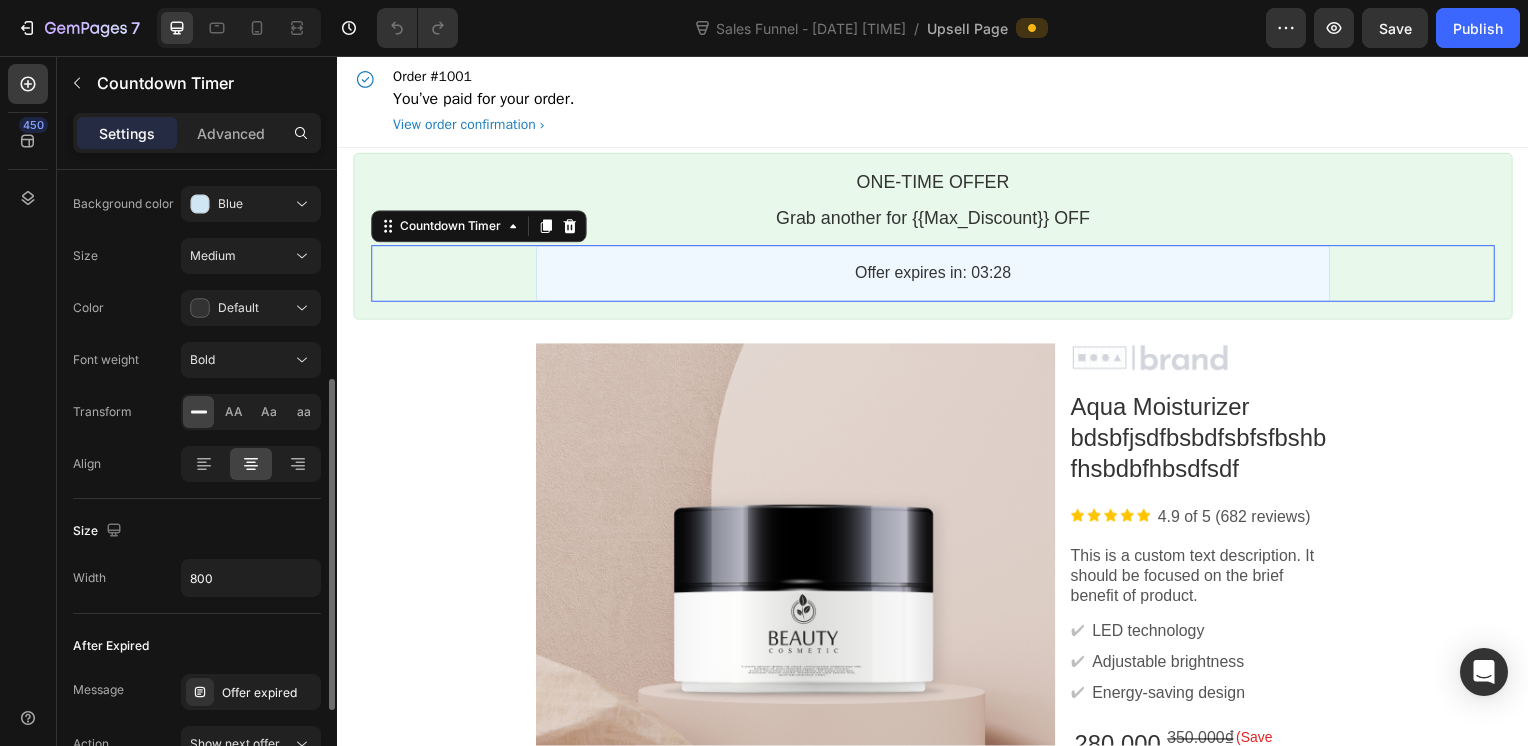 scroll, scrollTop: 578, scrollLeft: 0, axis: vertical 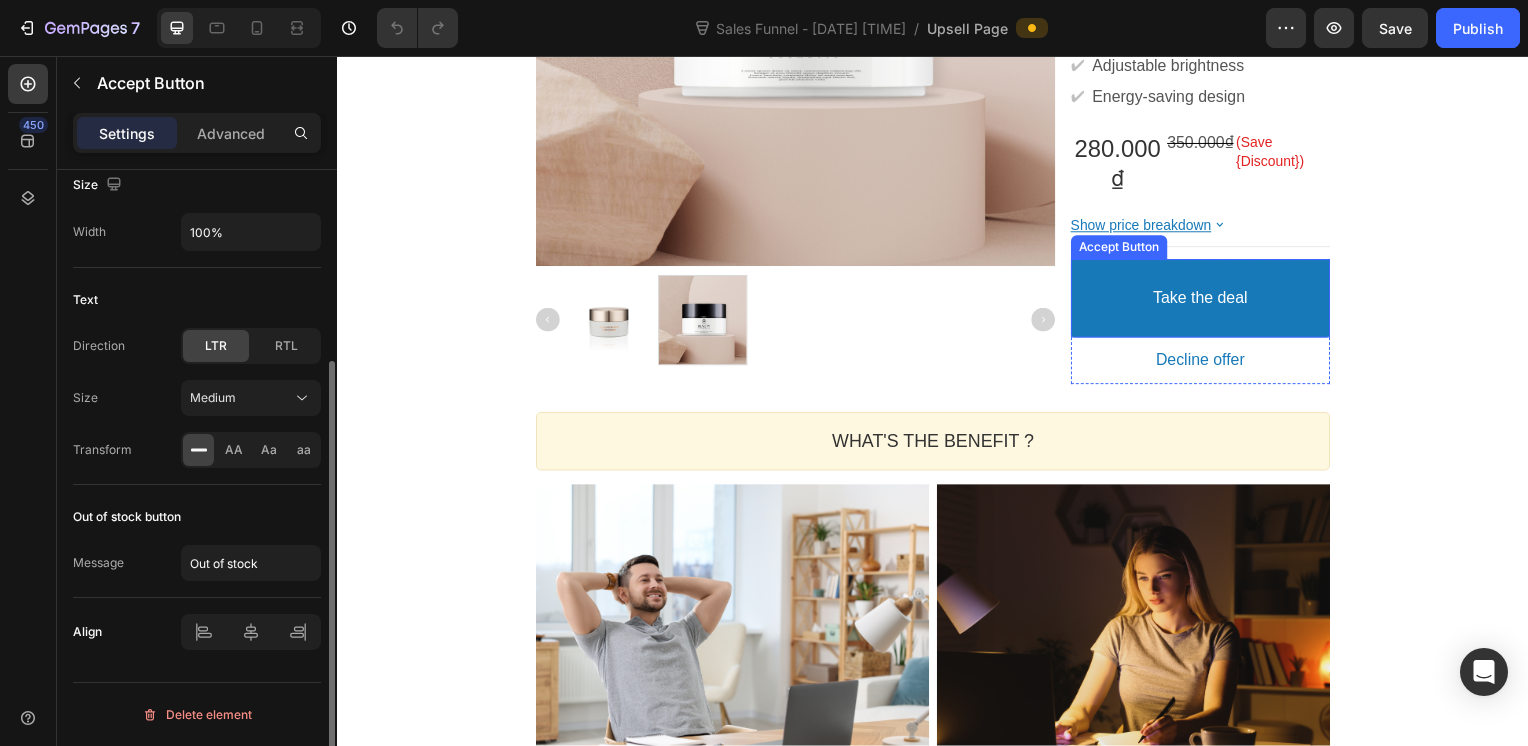 click on "Take the deal" at bounding box center (1206, 300) 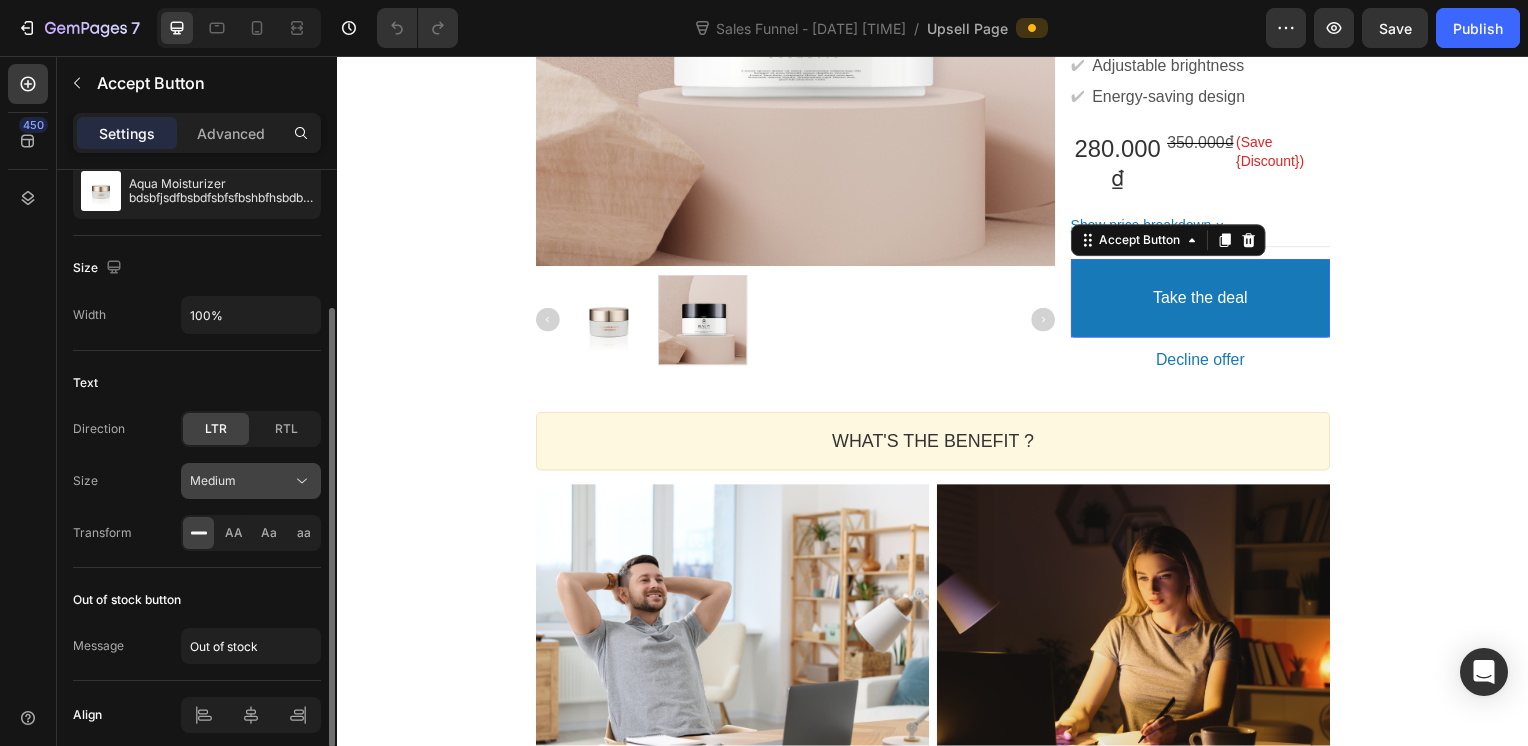 scroll, scrollTop: 280, scrollLeft: 0, axis: vertical 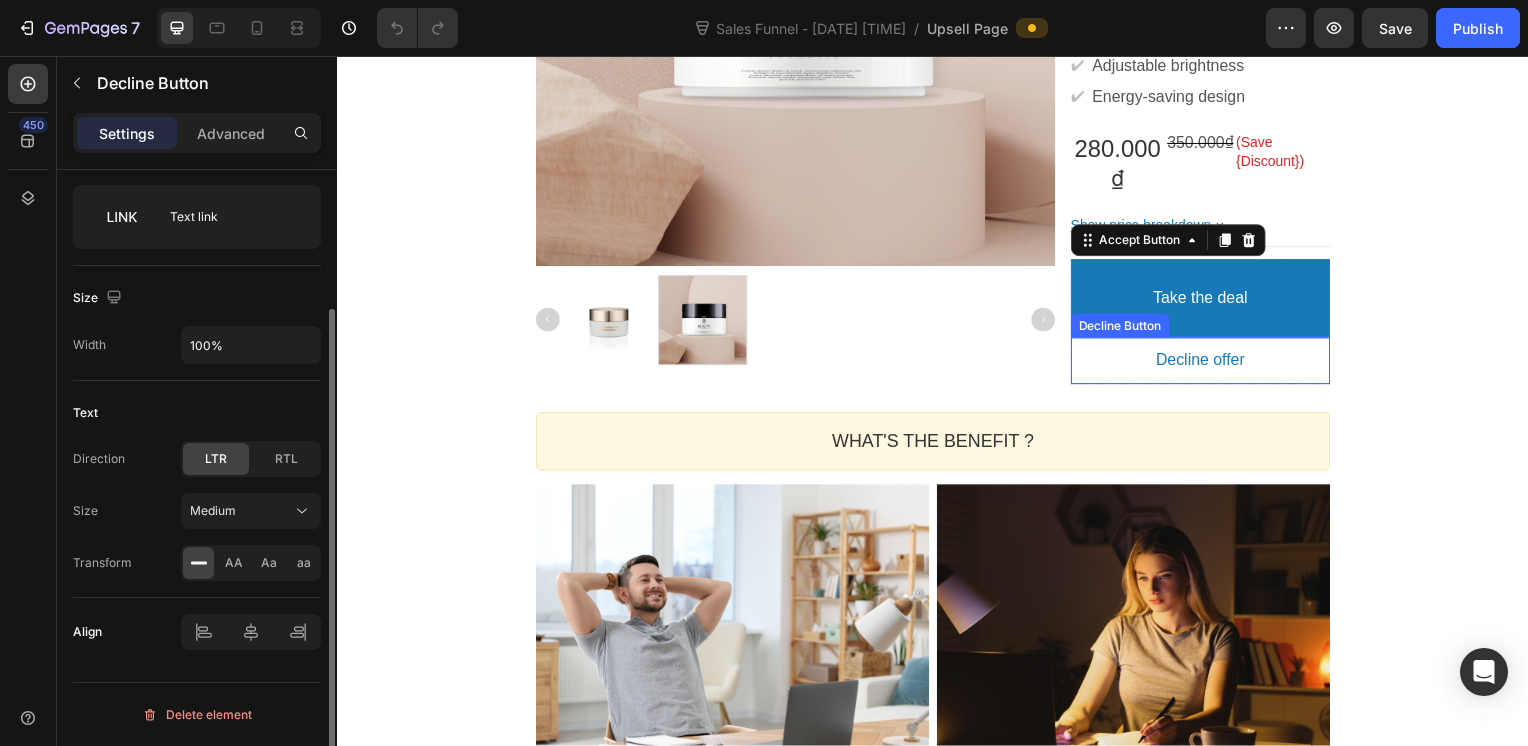 click on "Decline offer" at bounding box center [1206, 363] 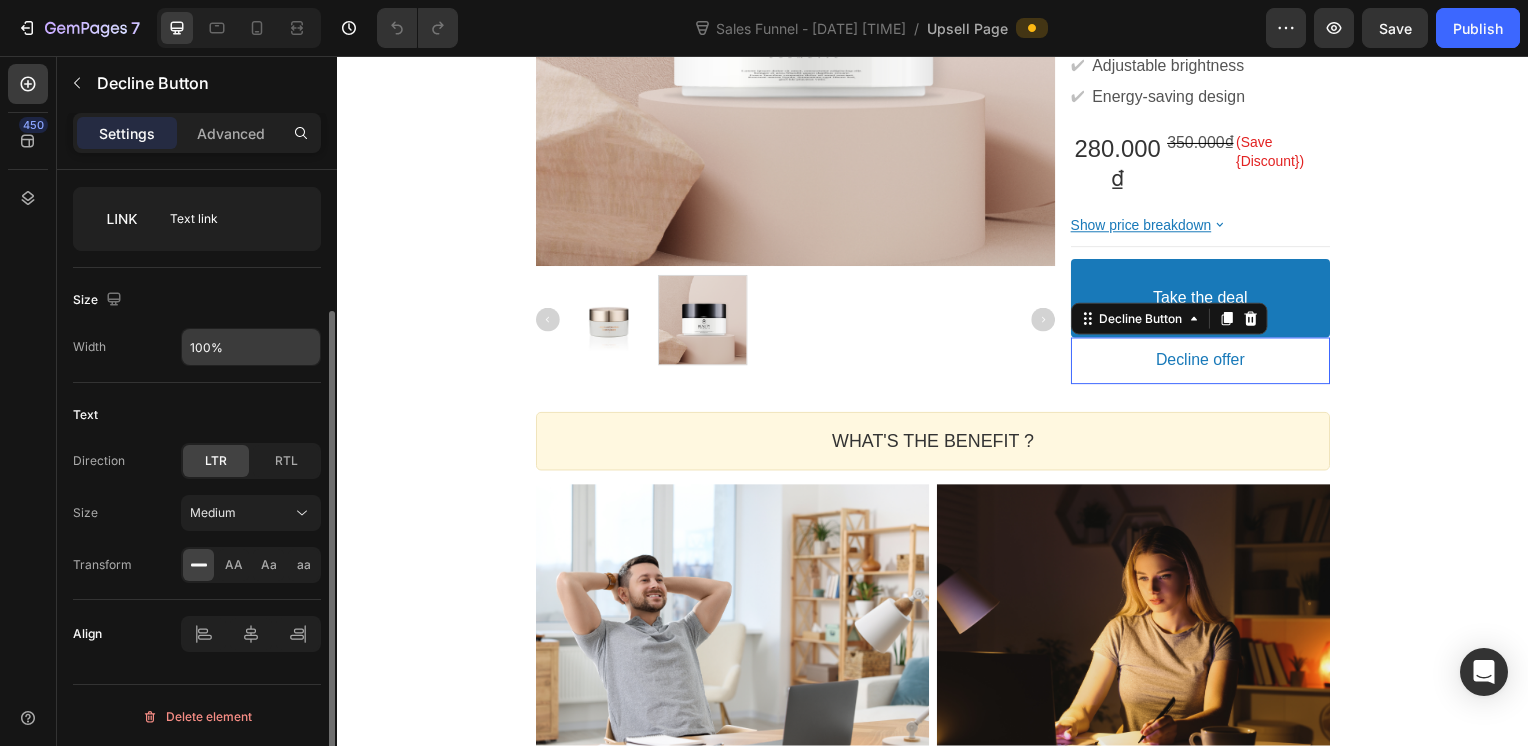 scroll, scrollTop: 180, scrollLeft: 0, axis: vertical 